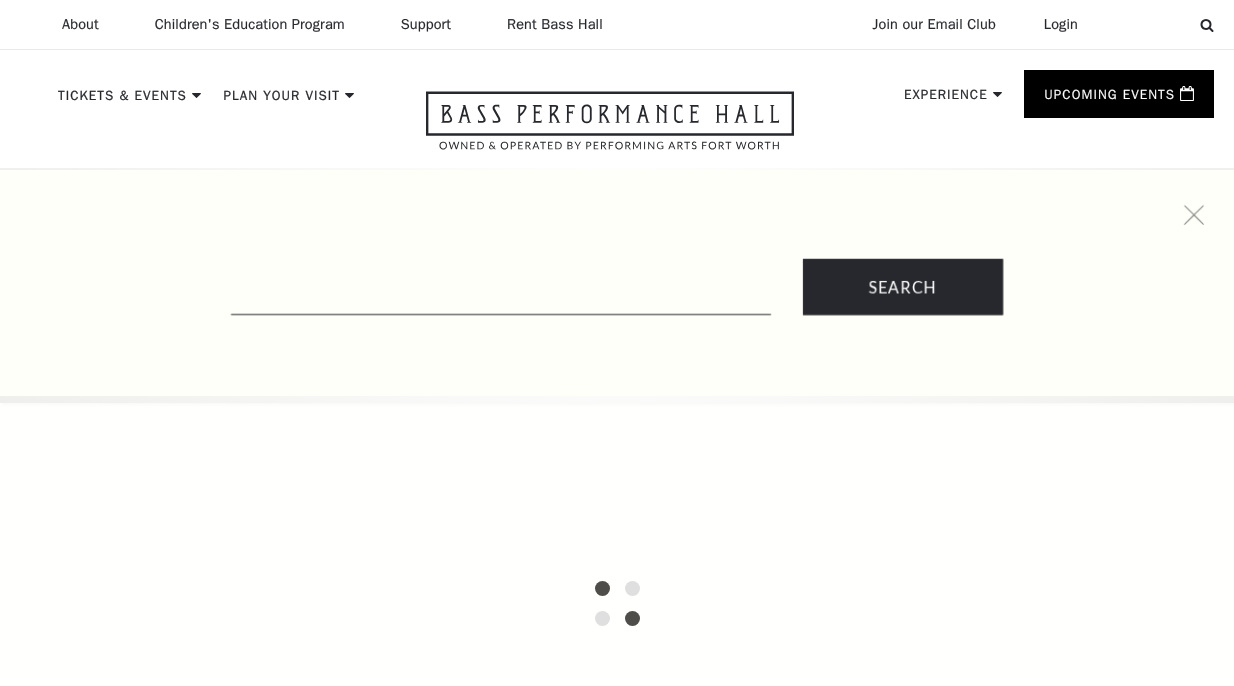 scroll, scrollTop: 0, scrollLeft: 0, axis: both 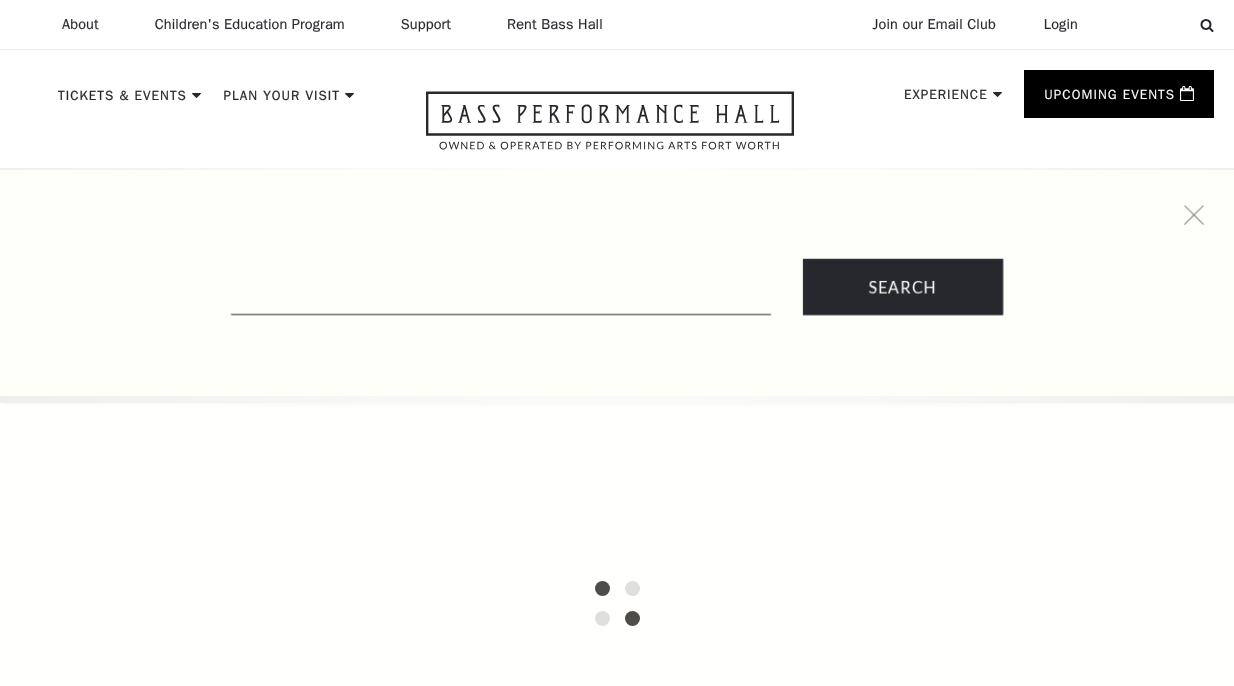 drag, startPoint x: 489, startPoint y: 242, endPoint x: 461, endPoint y: 289, distance: 54.708317 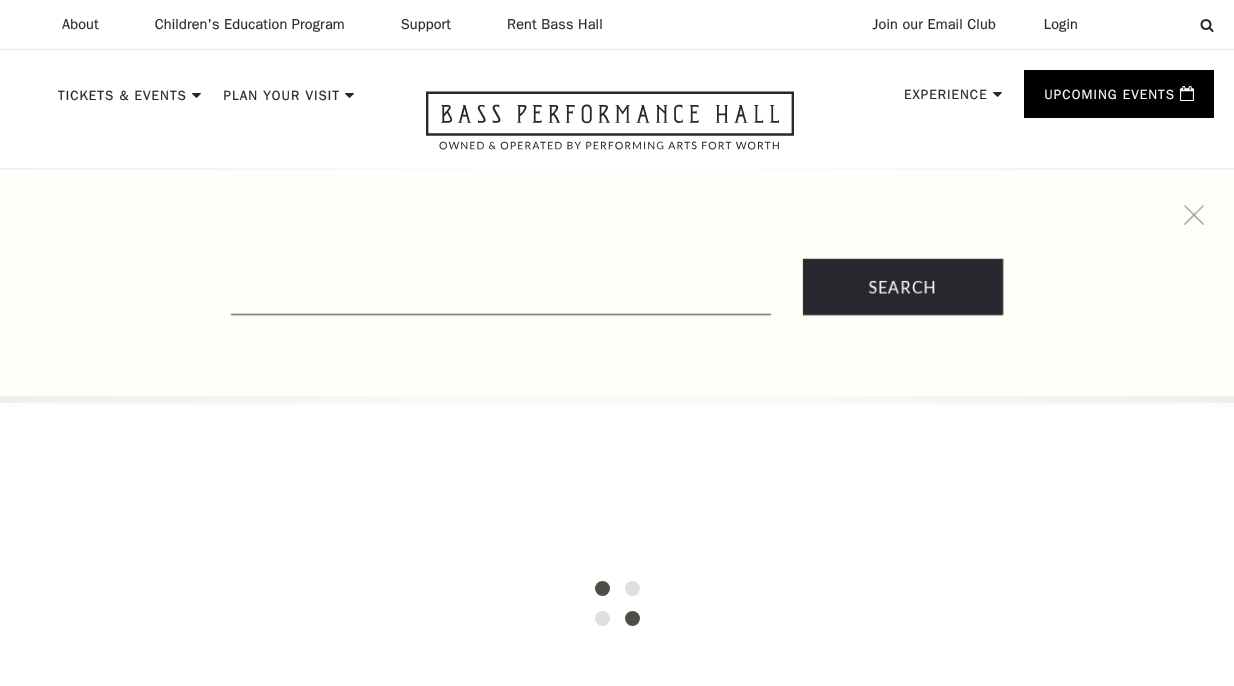 click on "Search" at bounding box center [617, 257] 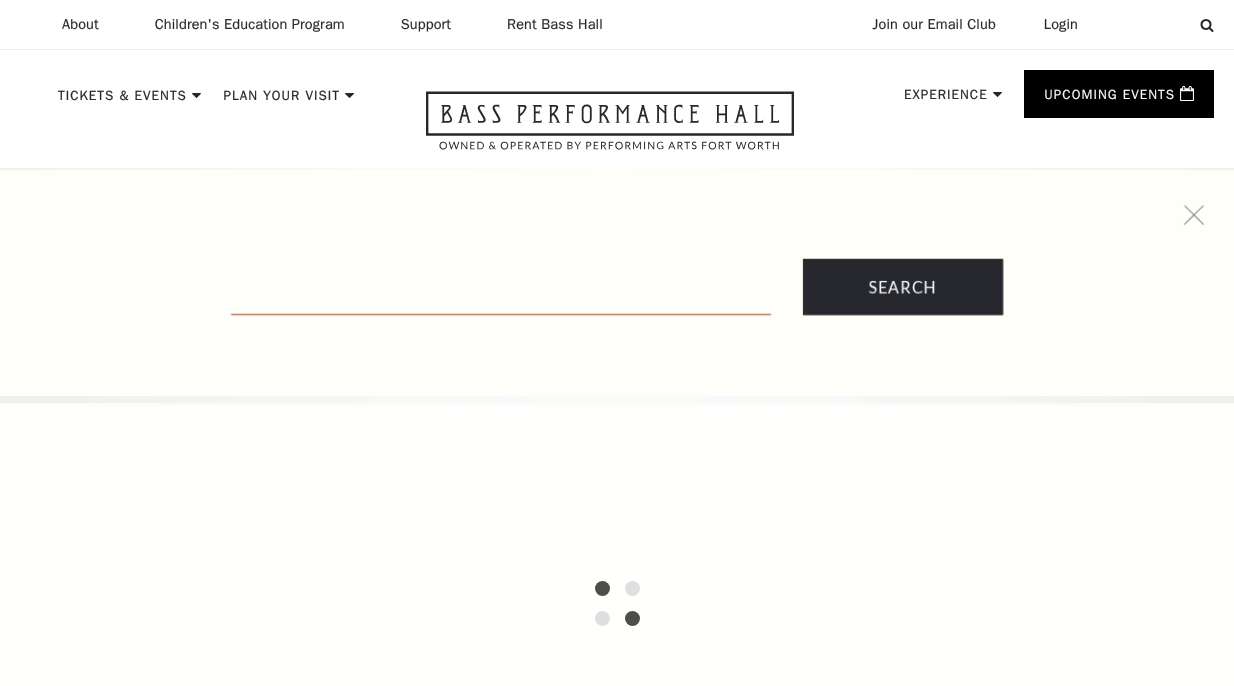click at bounding box center (501, 294) 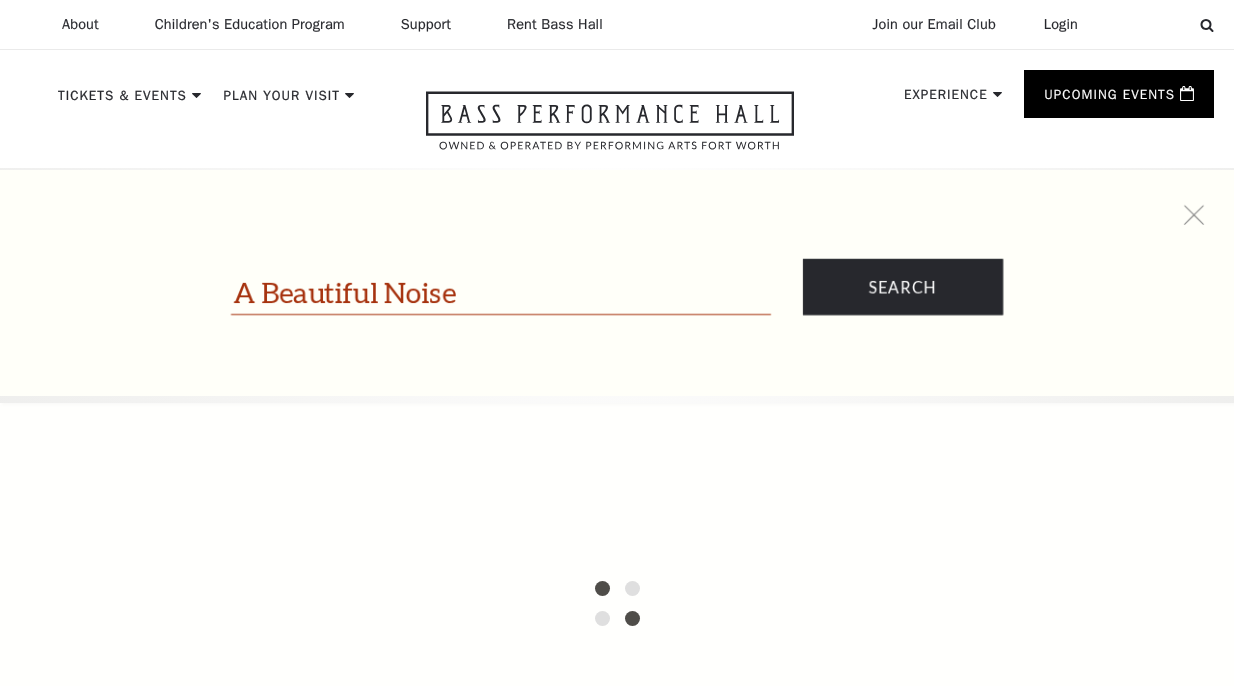type on "A Beautiful Noise" 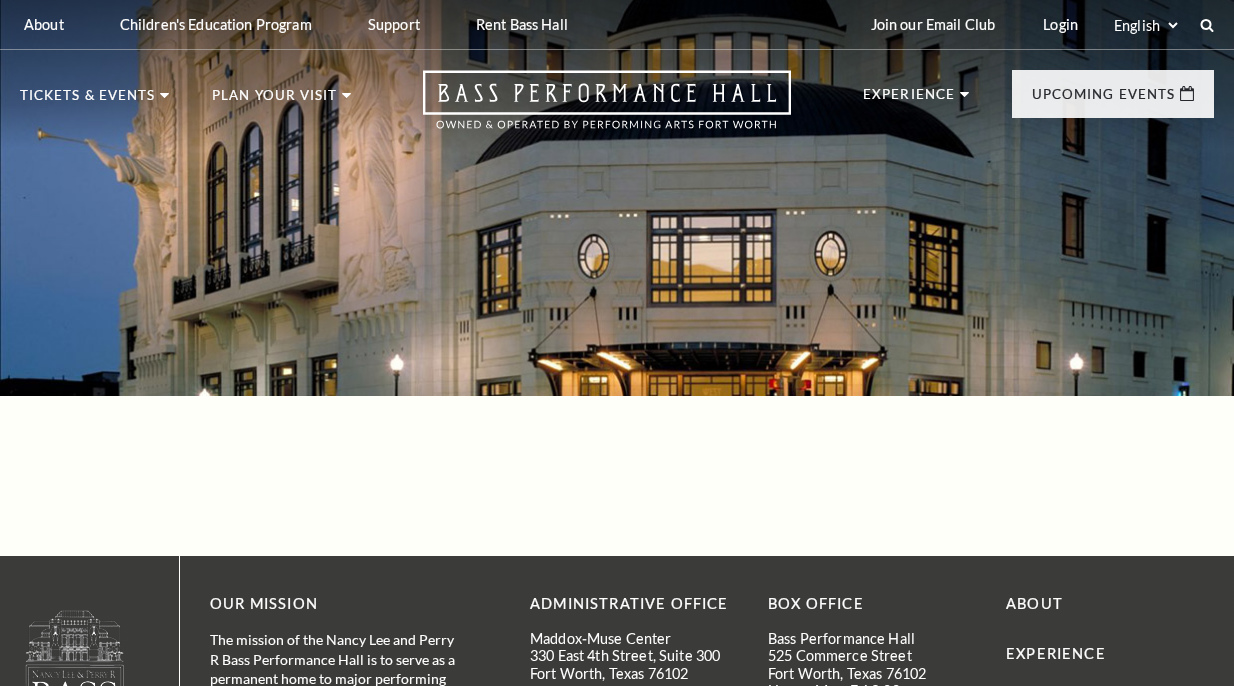 scroll, scrollTop: 0, scrollLeft: 0, axis: both 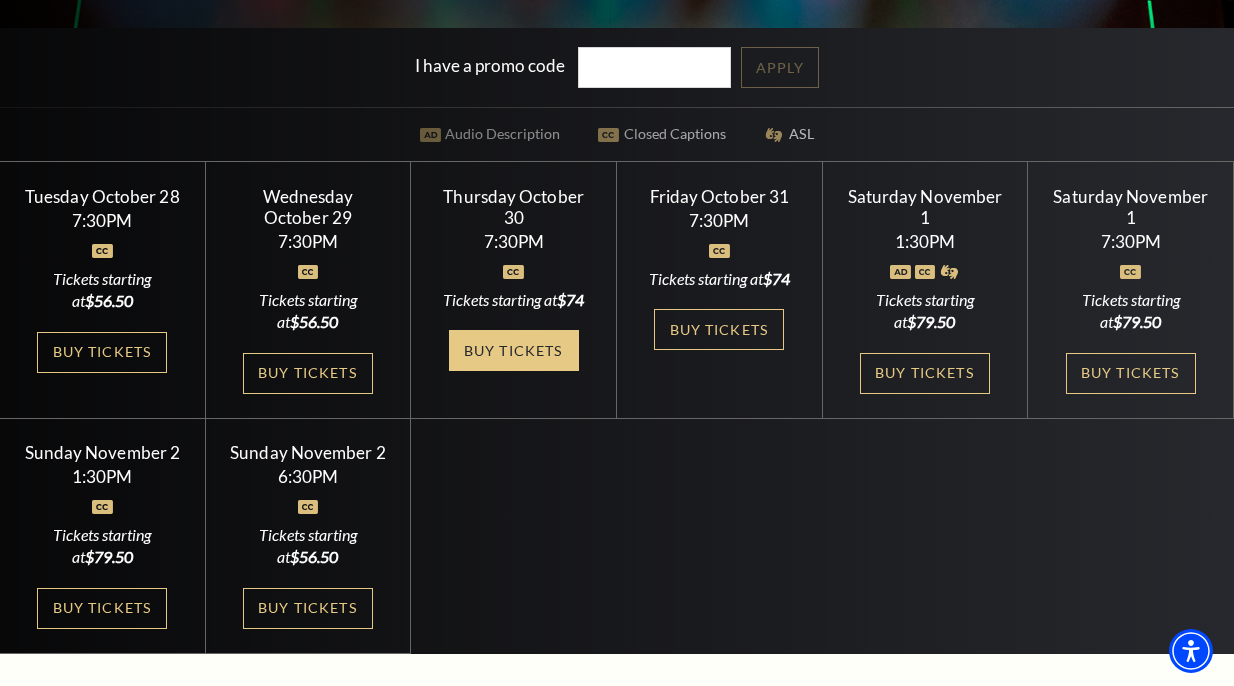 click on "Buy Tickets" at bounding box center (514, 350) 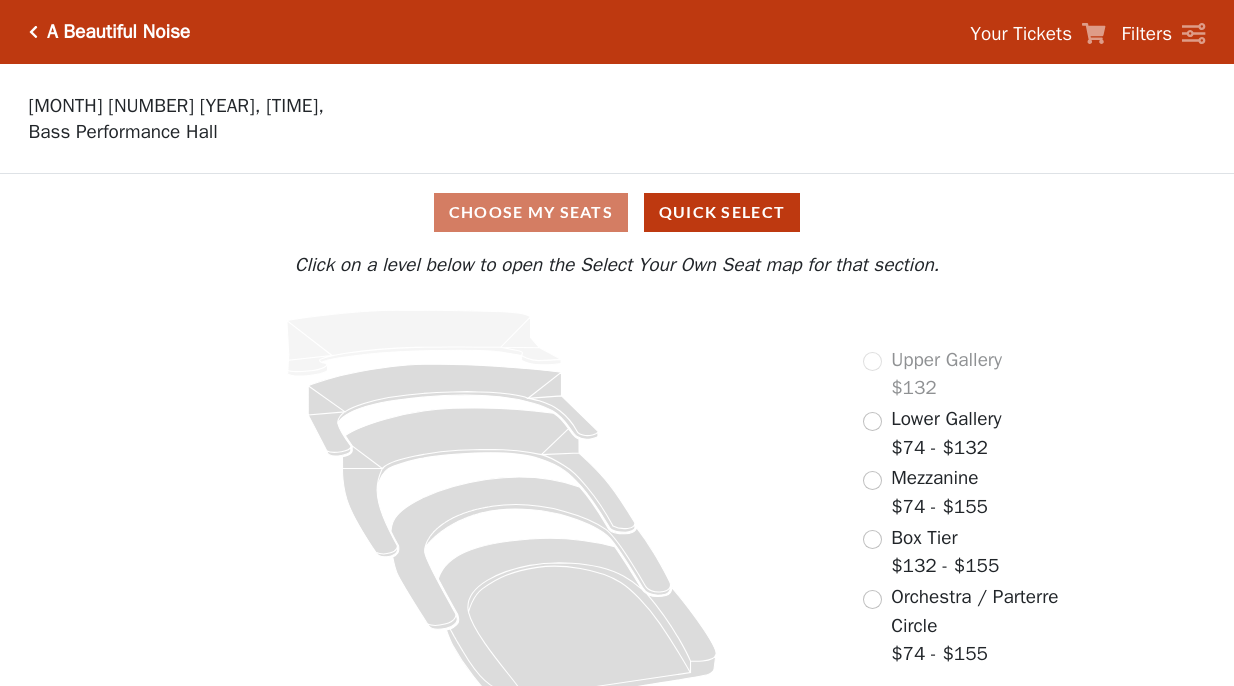 scroll, scrollTop: 0, scrollLeft: 0, axis: both 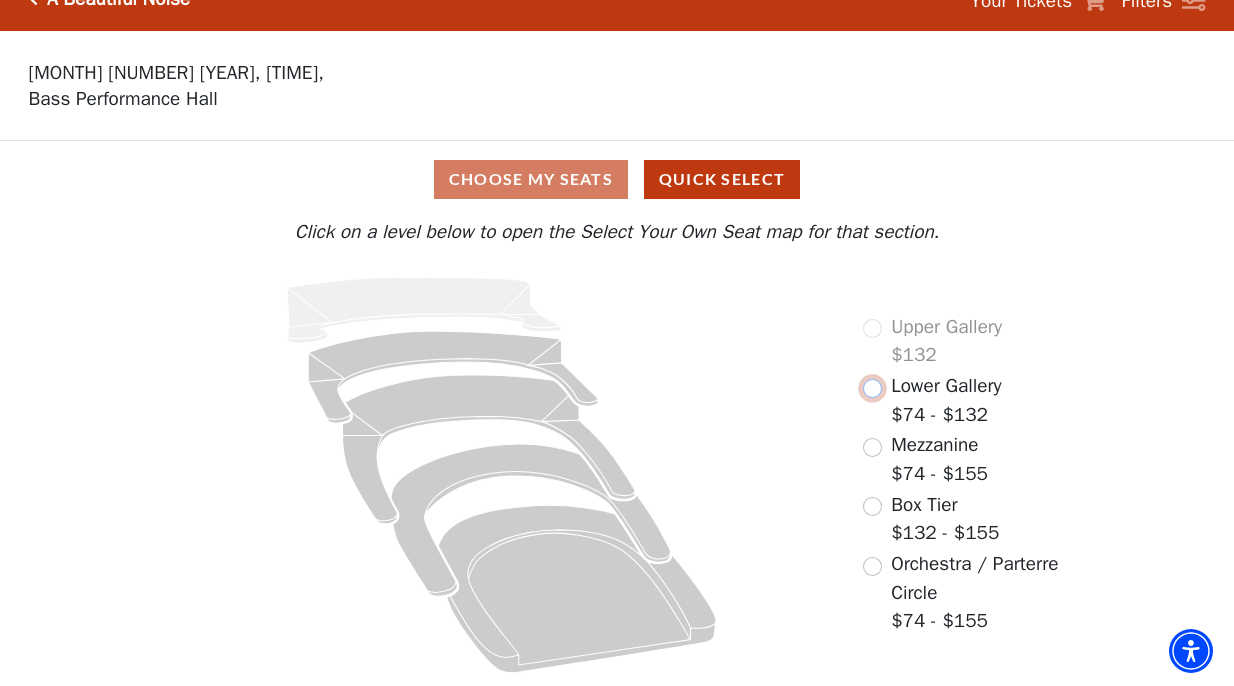 click at bounding box center [872, 388] 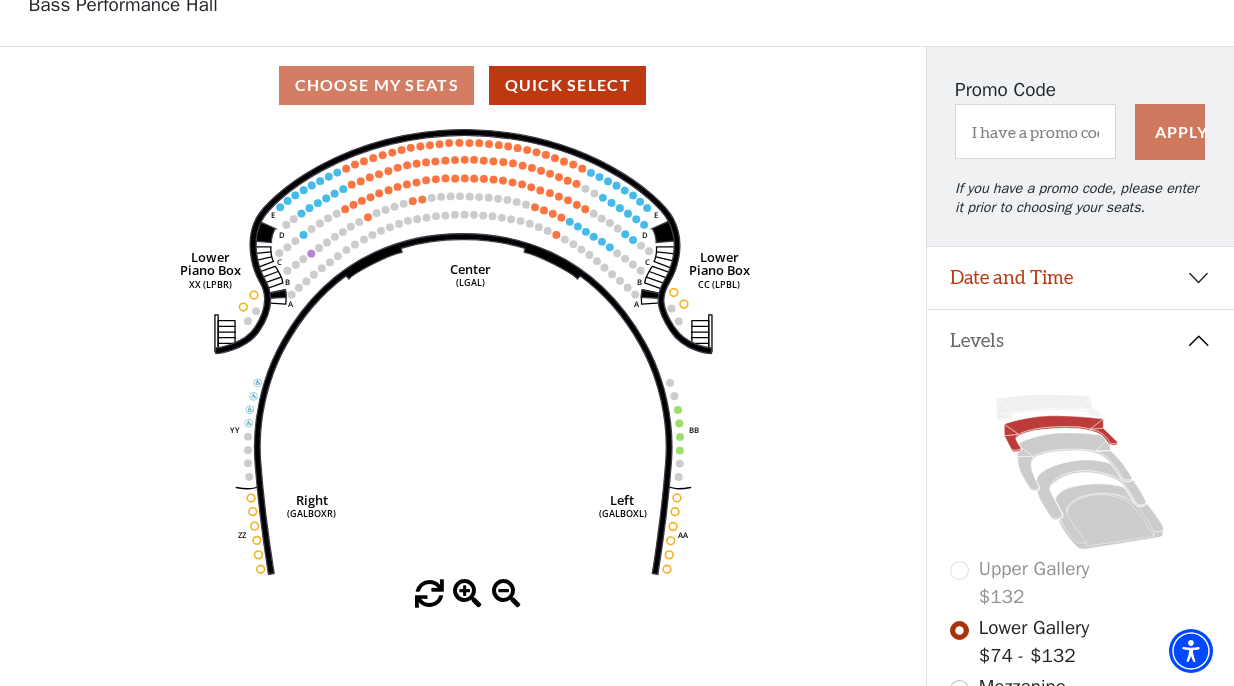 scroll, scrollTop: 163, scrollLeft: 0, axis: vertical 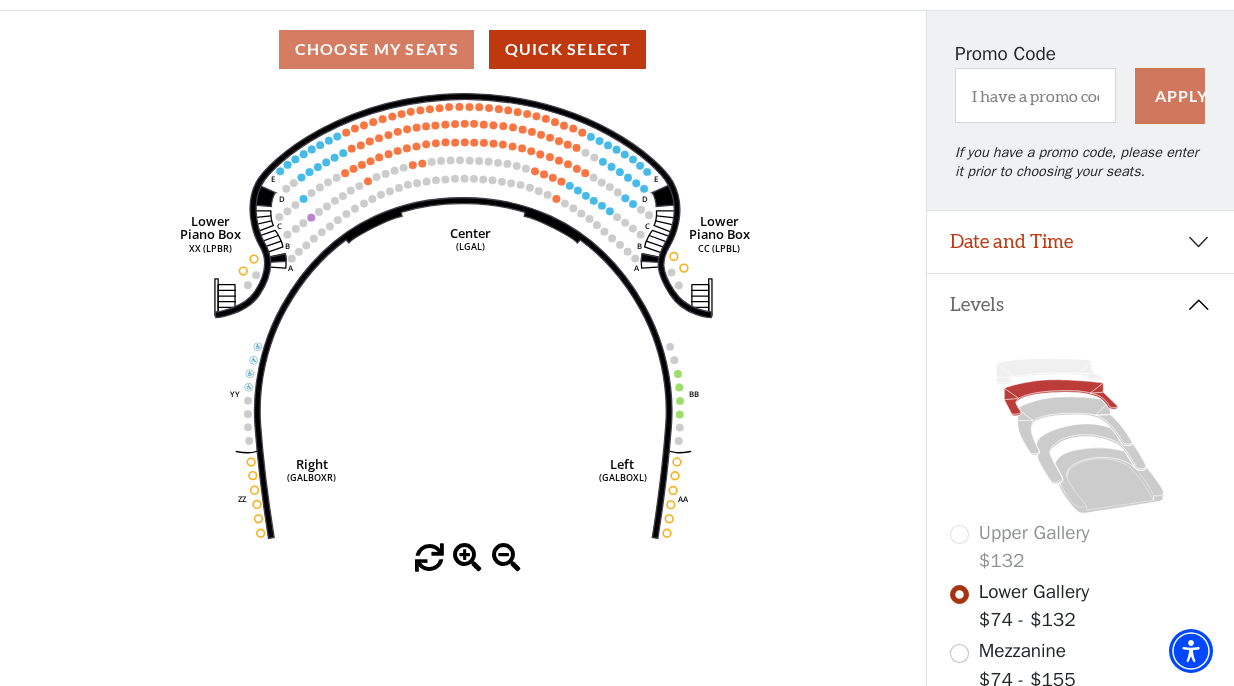 click at bounding box center (467, 558) 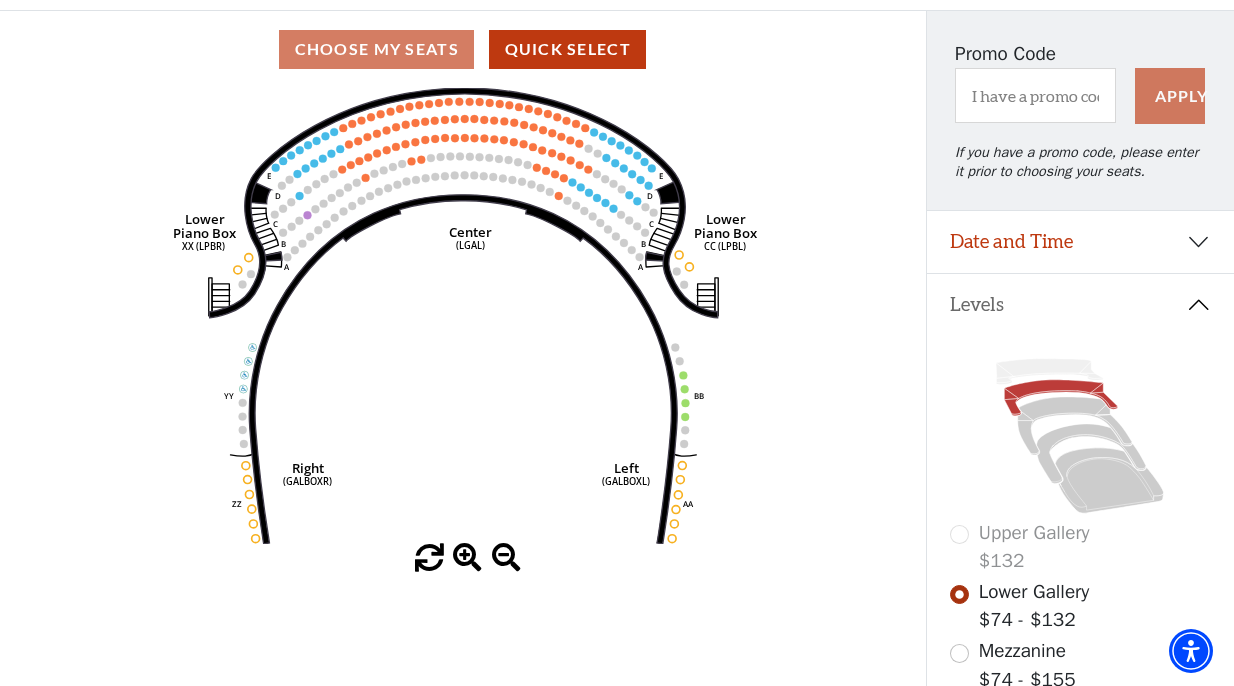 click at bounding box center (467, 558) 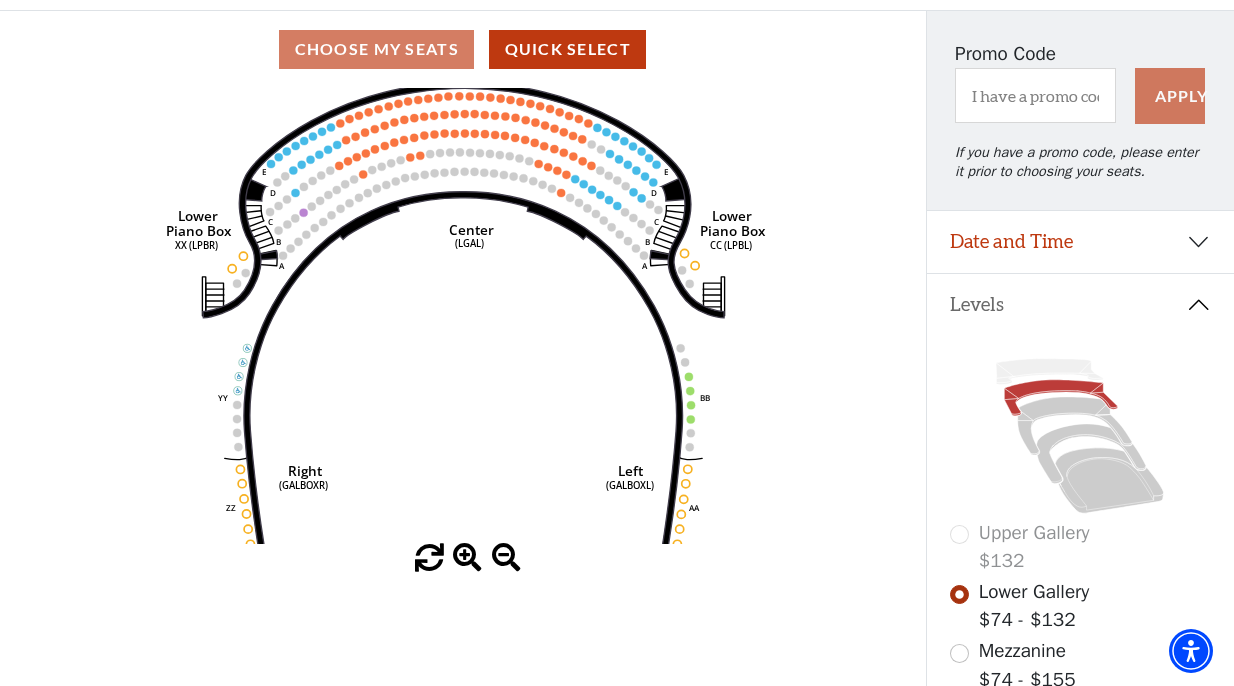 click at bounding box center [467, 558] 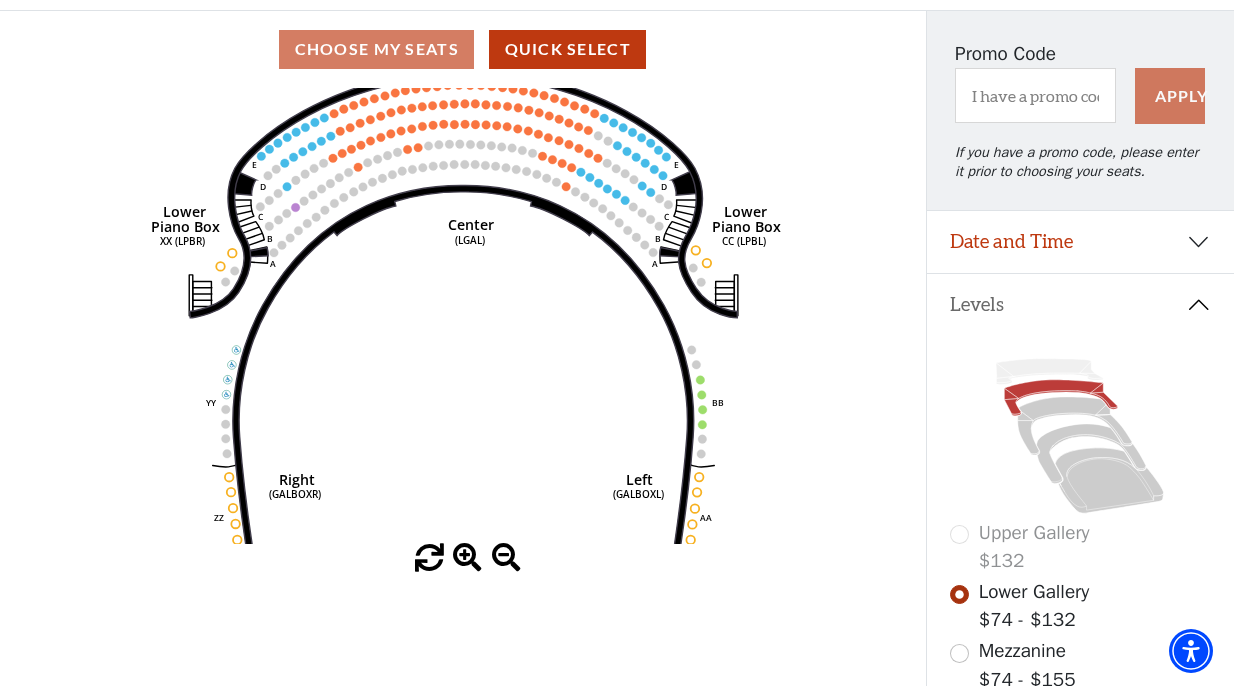 click at bounding box center (467, 558) 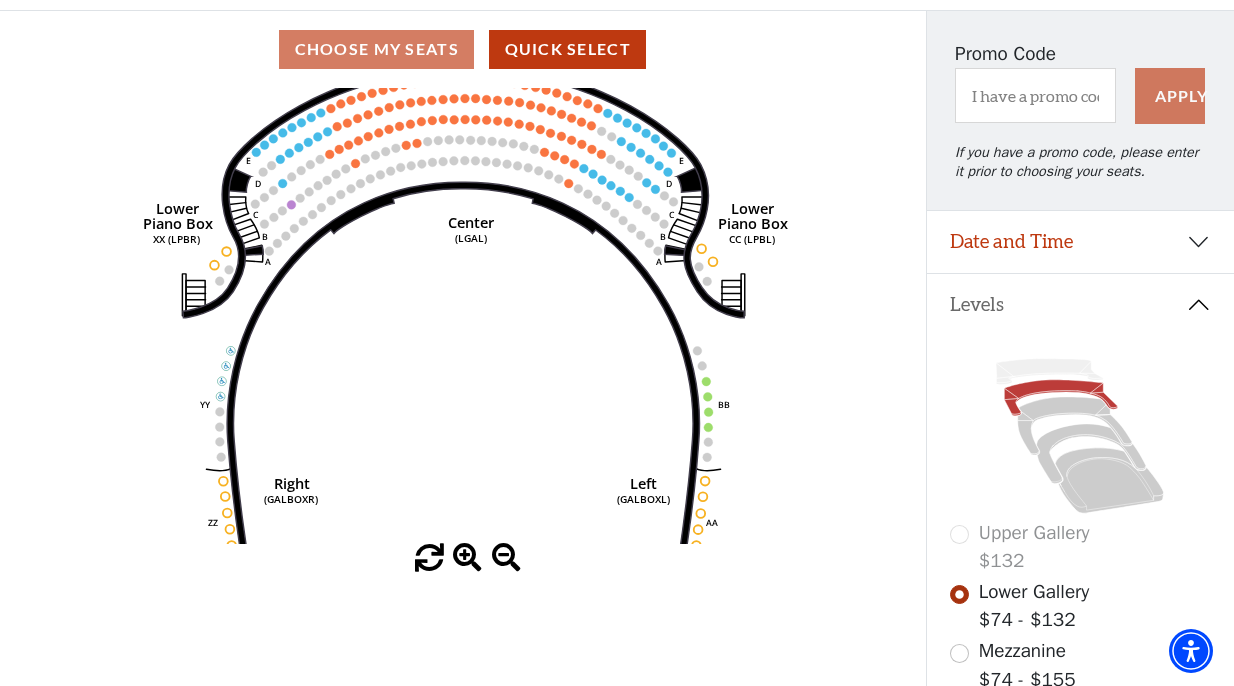 click at bounding box center (467, 558) 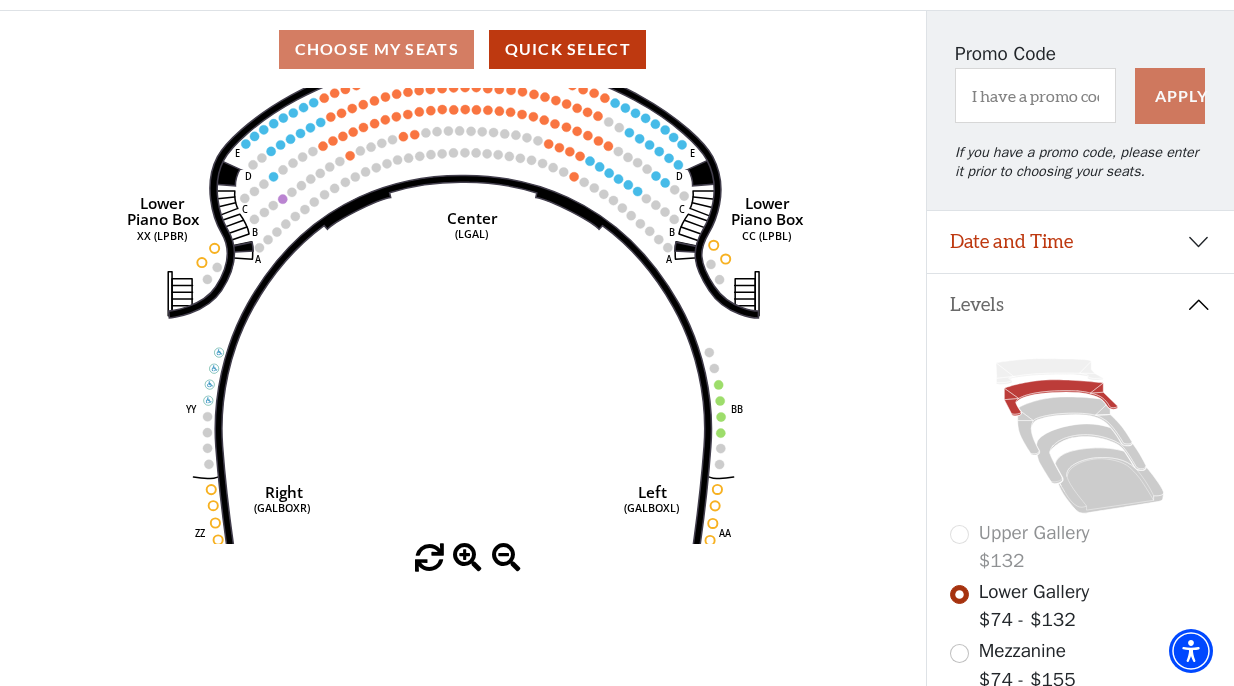 click at bounding box center [467, 558] 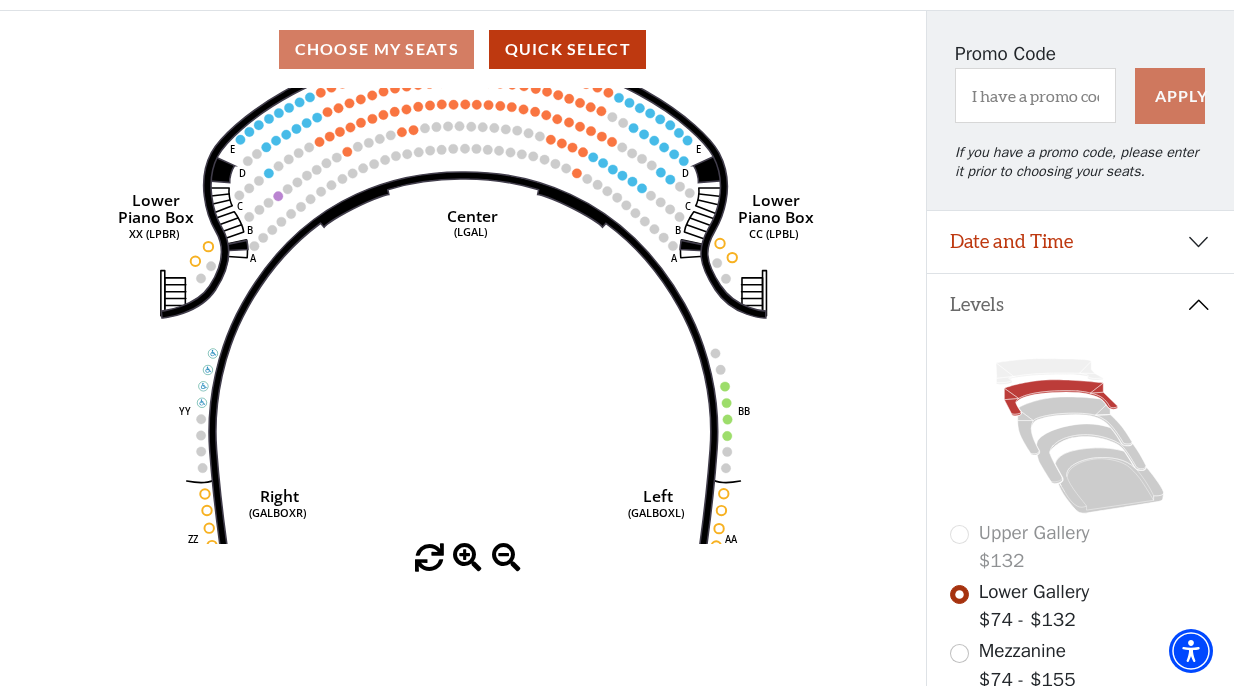 click at bounding box center [467, 558] 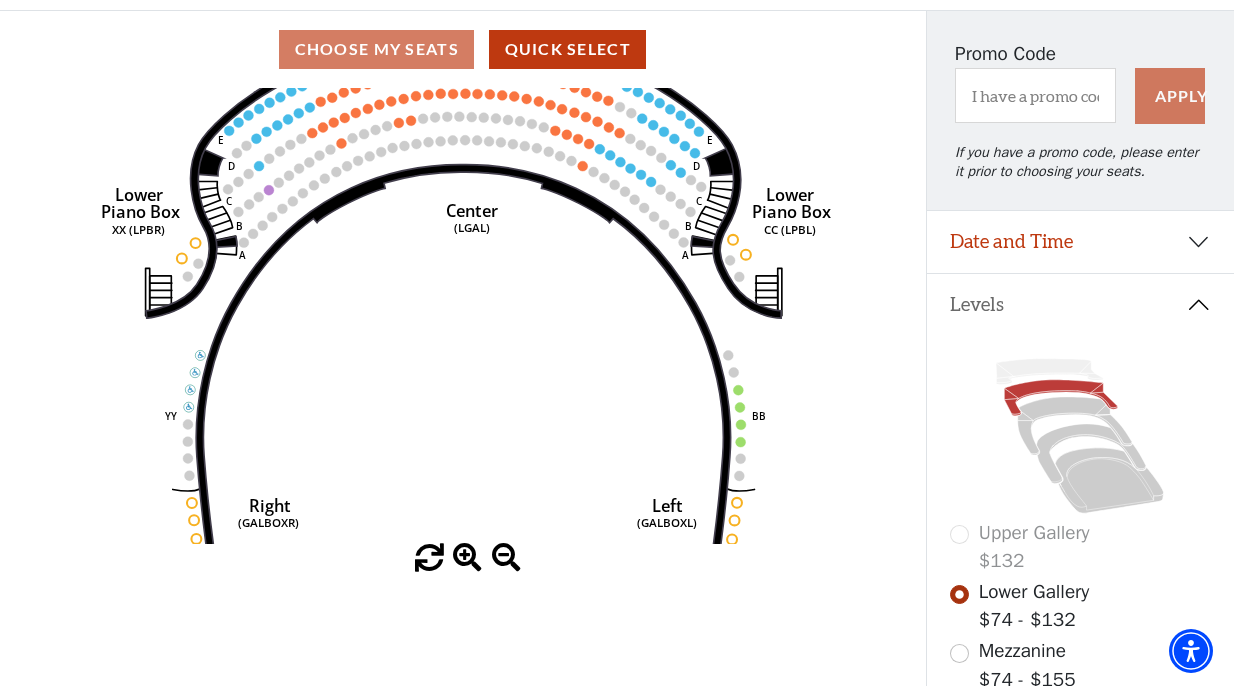 click at bounding box center (467, 558) 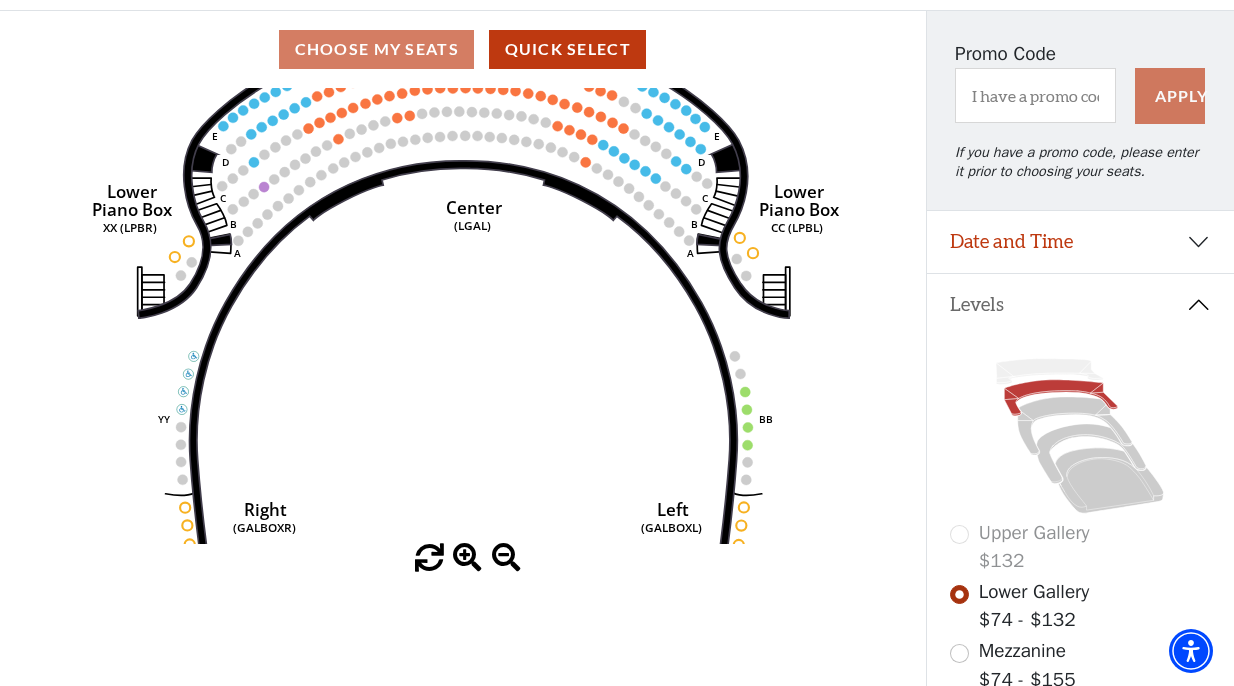click at bounding box center (467, 558) 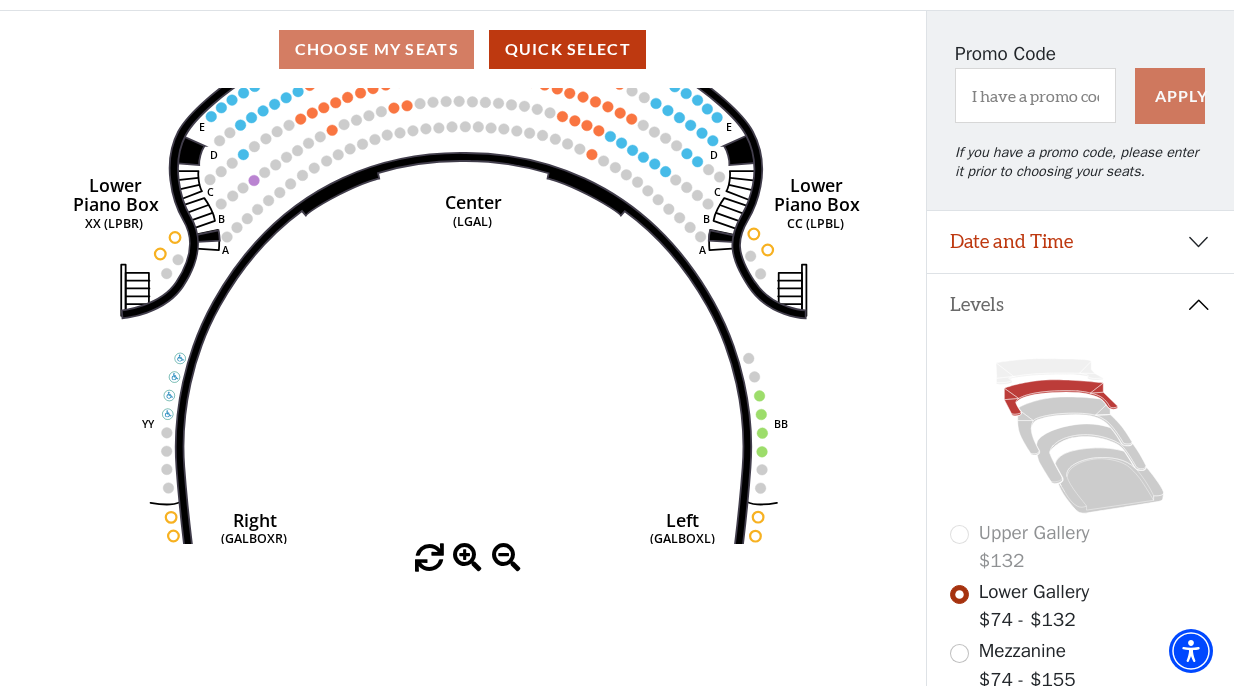 click at bounding box center (467, 558) 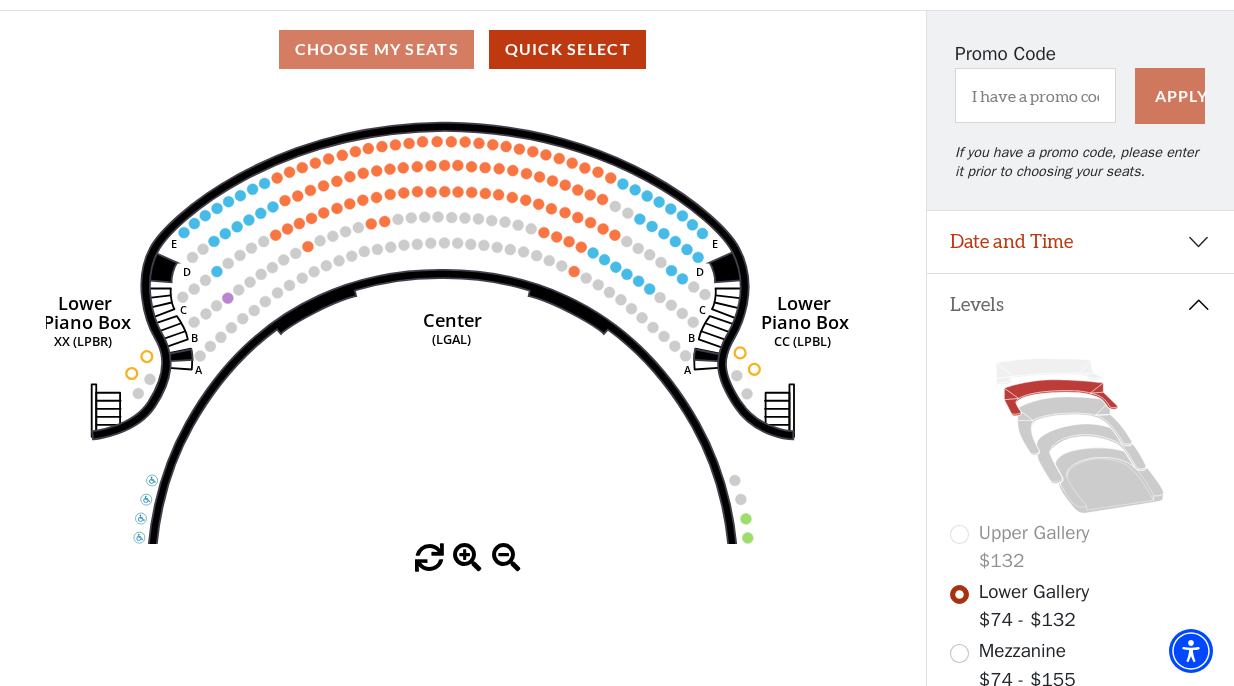 drag, startPoint x: 533, startPoint y: 285, endPoint x: 511, endPoint y: 384, distance: 101.414986 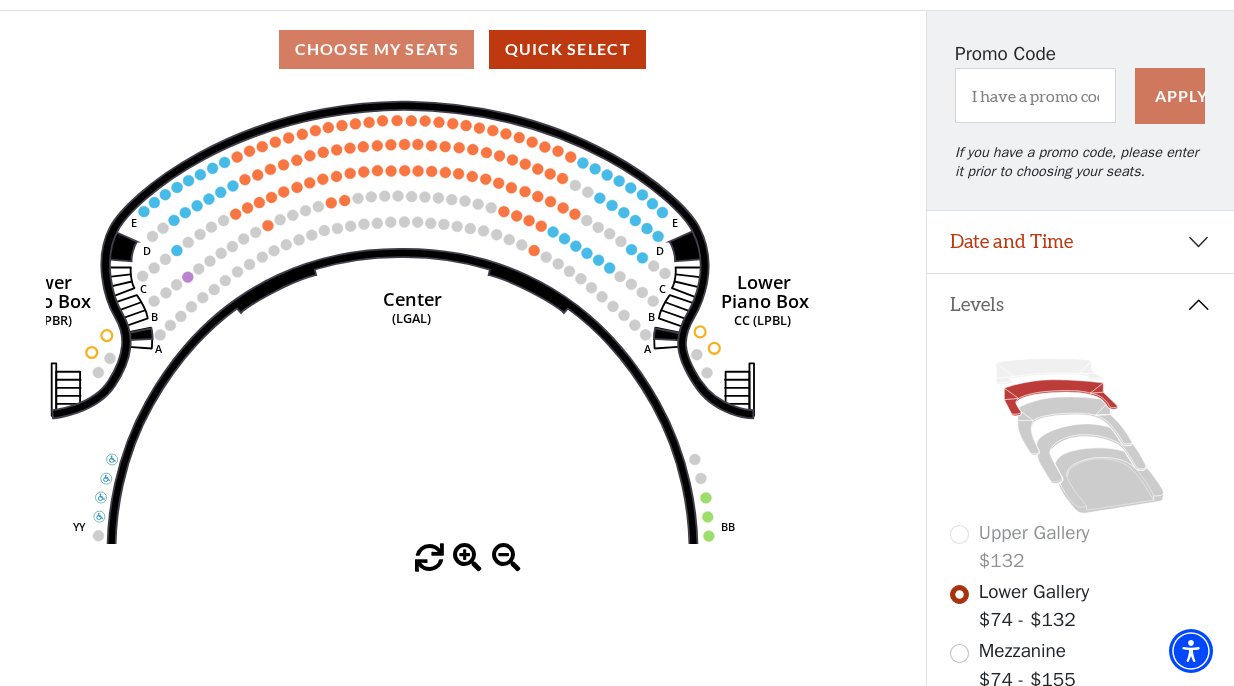 drag, startPoint x: 623, startPoint y: 210, endPoint x: 580, endPoint y: 188, distance: 48.30114 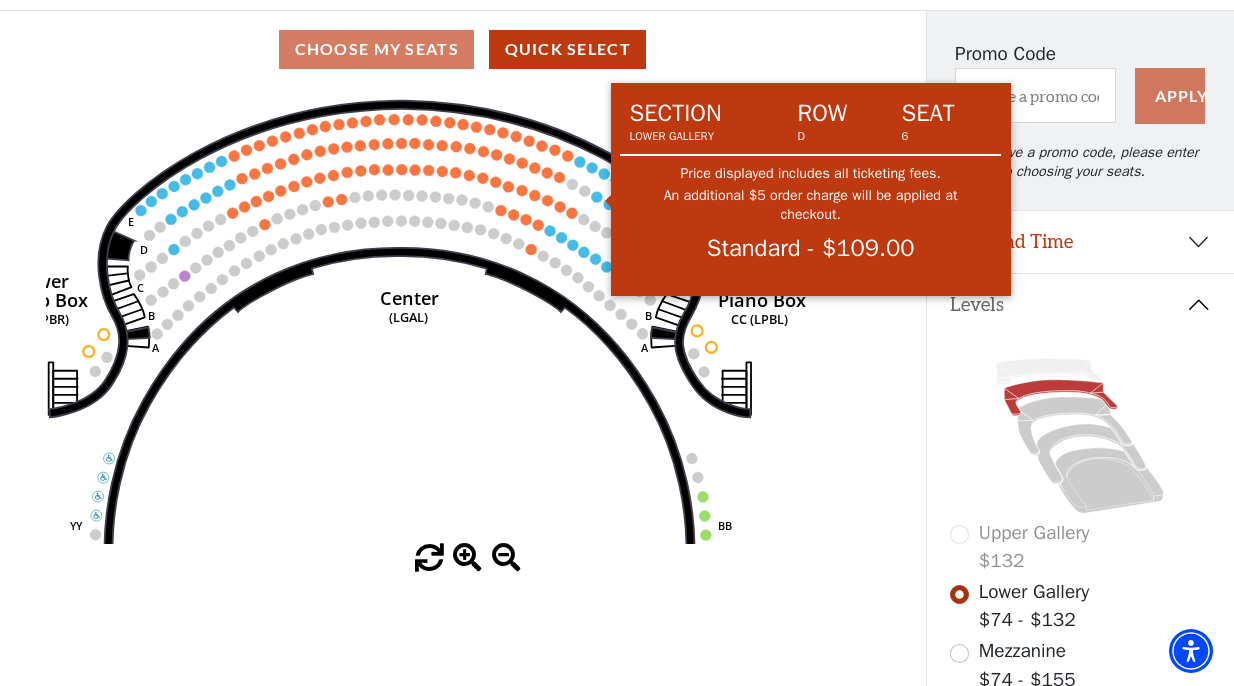 click 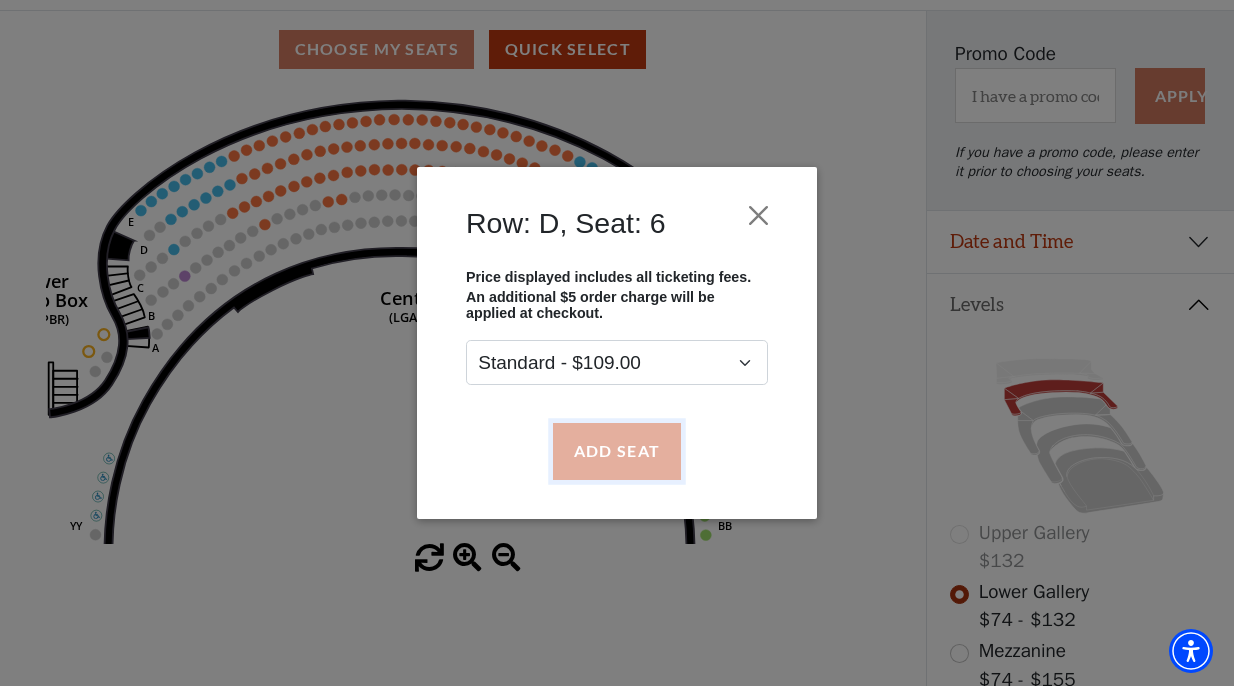 click on "Add Seat" at bounding box center [617, 451] 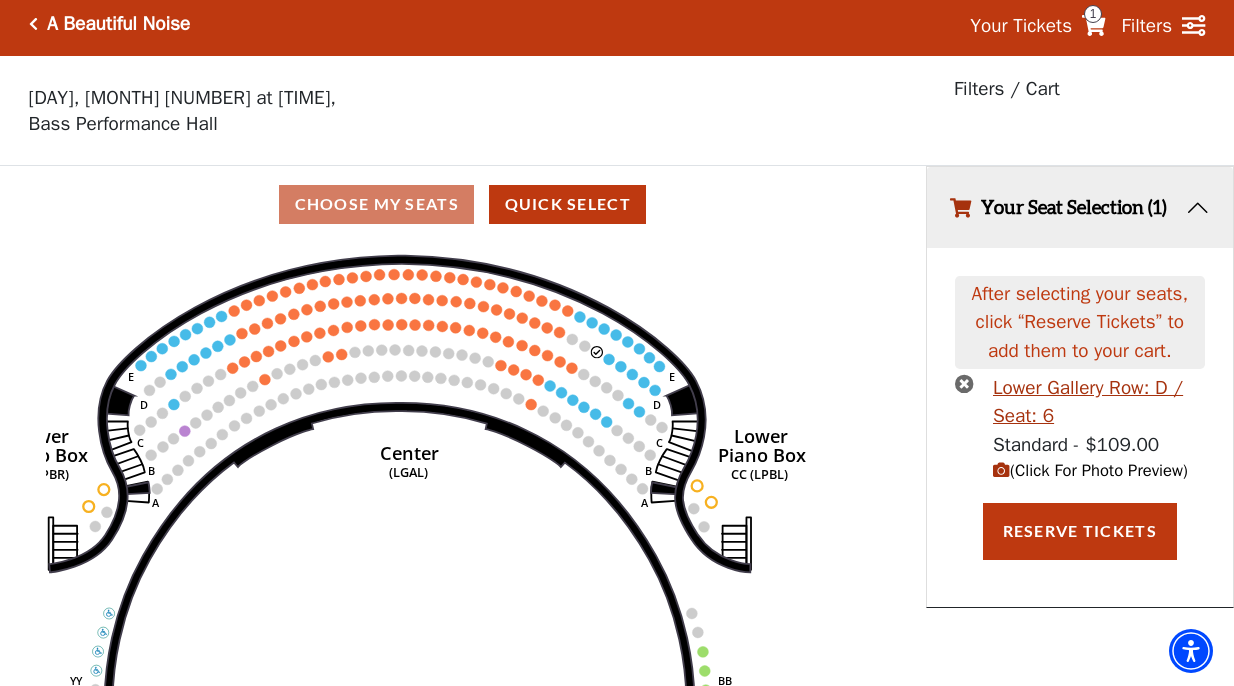 scroll, scrollTop: 0, scrollLeft: 0, axis: both 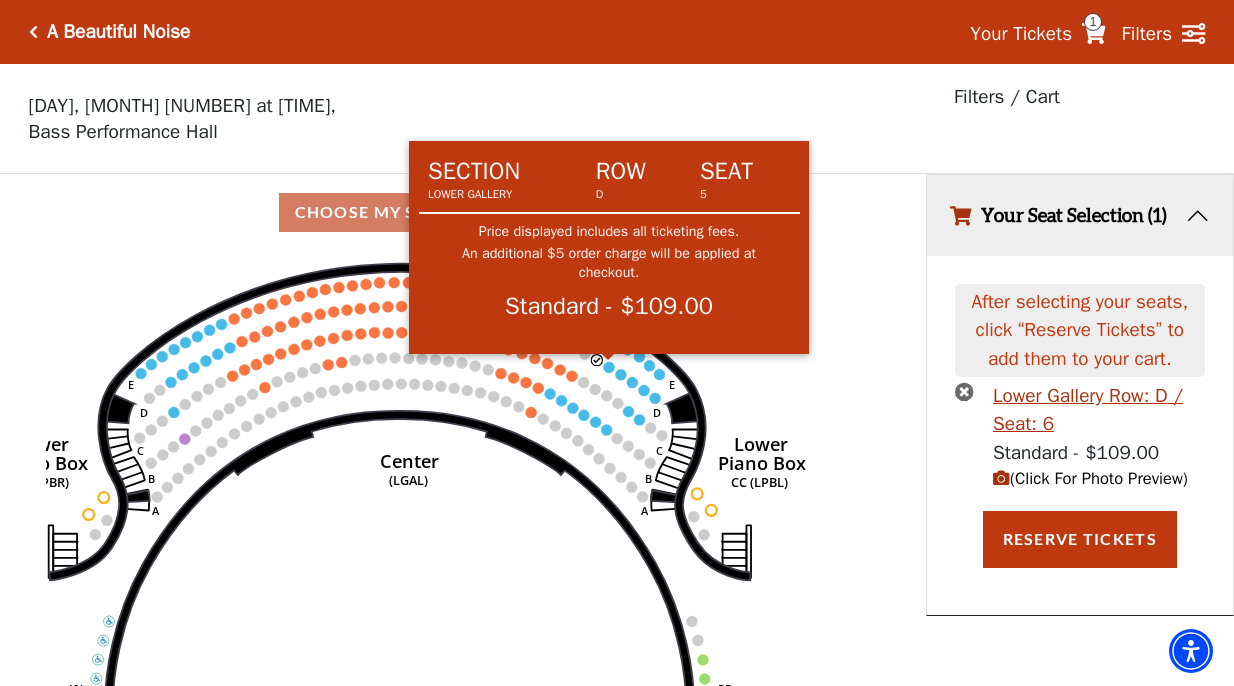 click 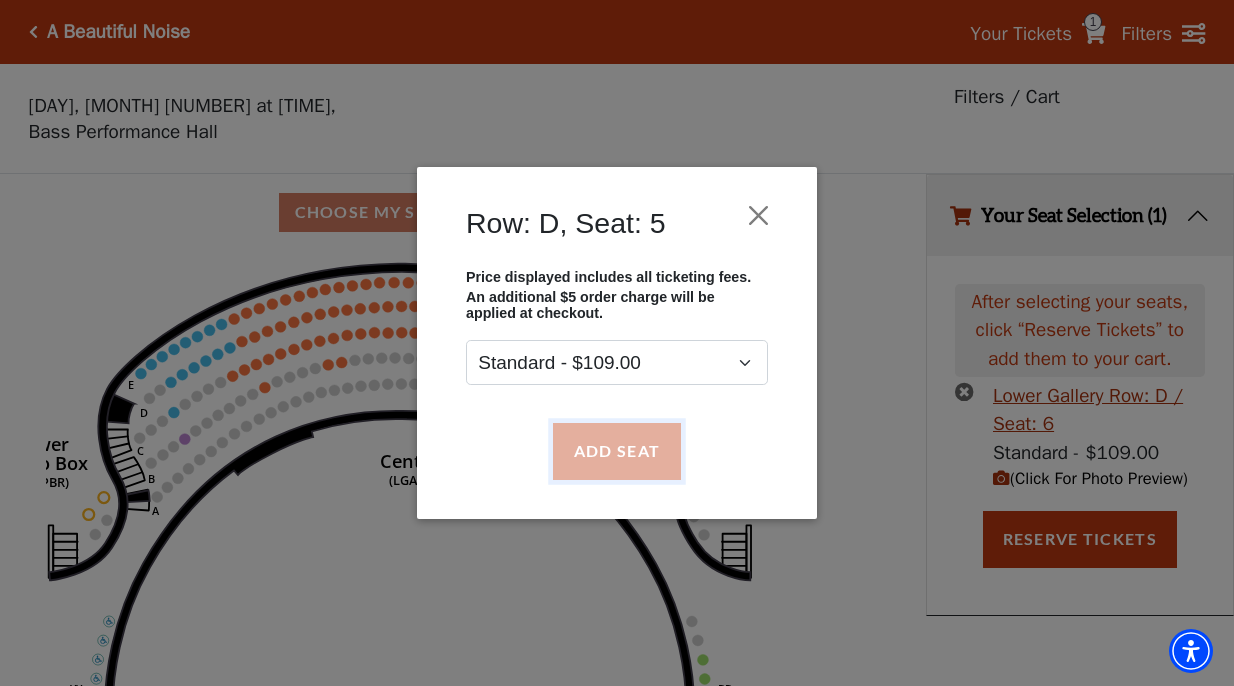 click on "Add Seat" at bounding box center (617, 451) 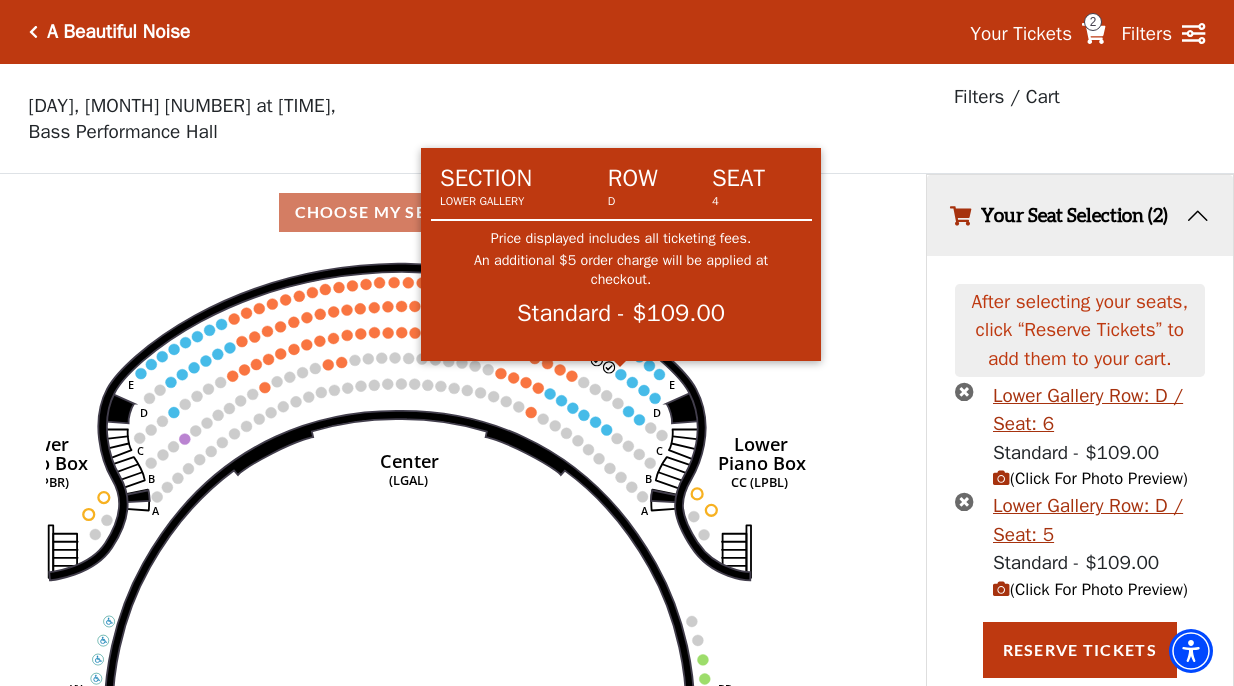 click 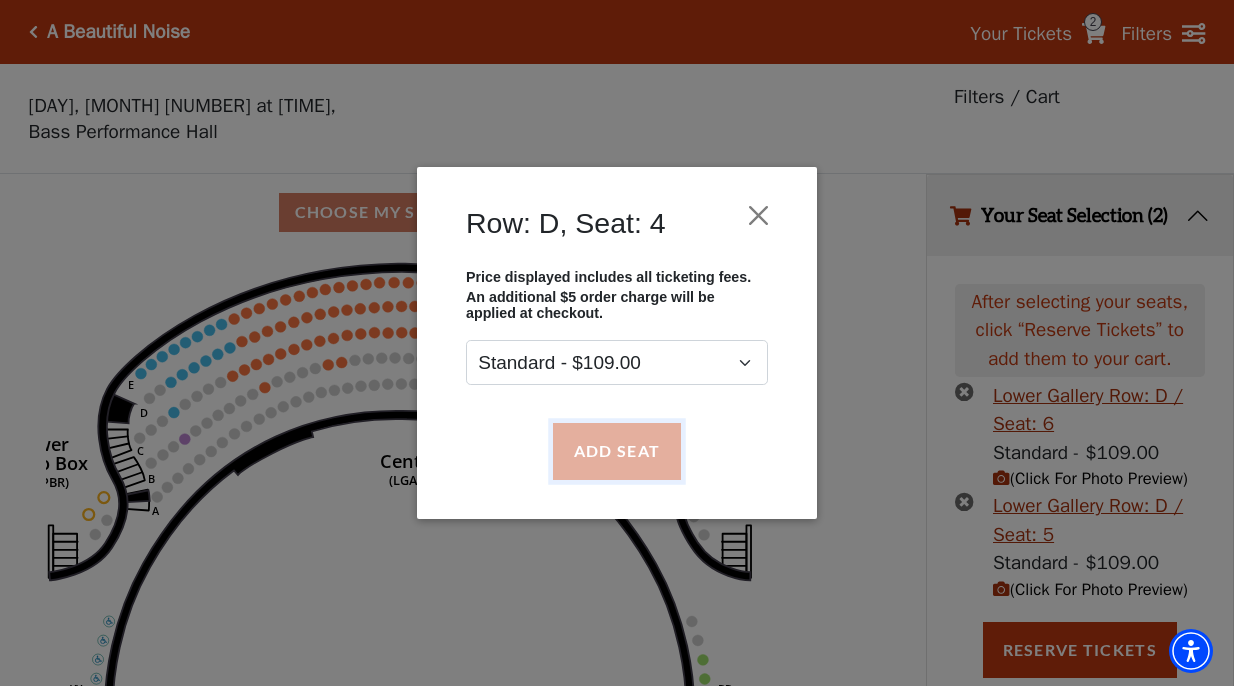 drag, startPoint x: 617, startPoint y: 434, endPoint x: 628, endPoint y: 452, distance: 21.095022 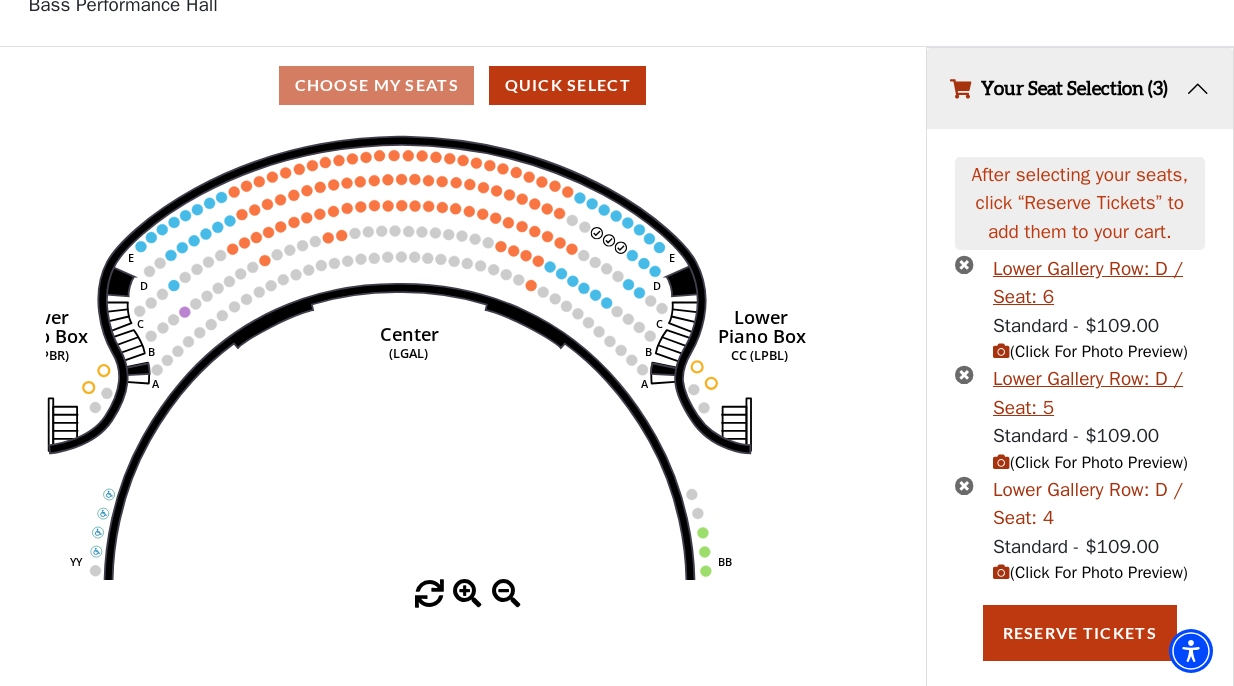 scroll, scrollTop: 151, scrollLeft: 0, axis: vertical 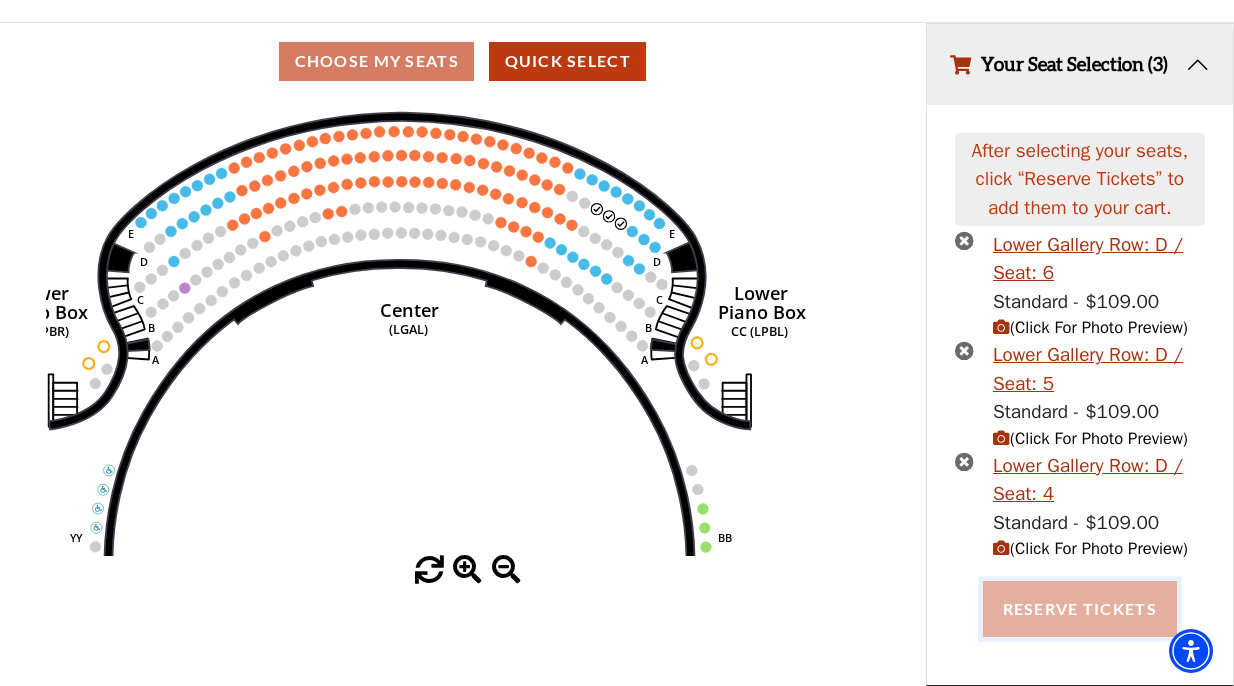 click on "Reserve Tickets" at bounding box center [1080, 609] 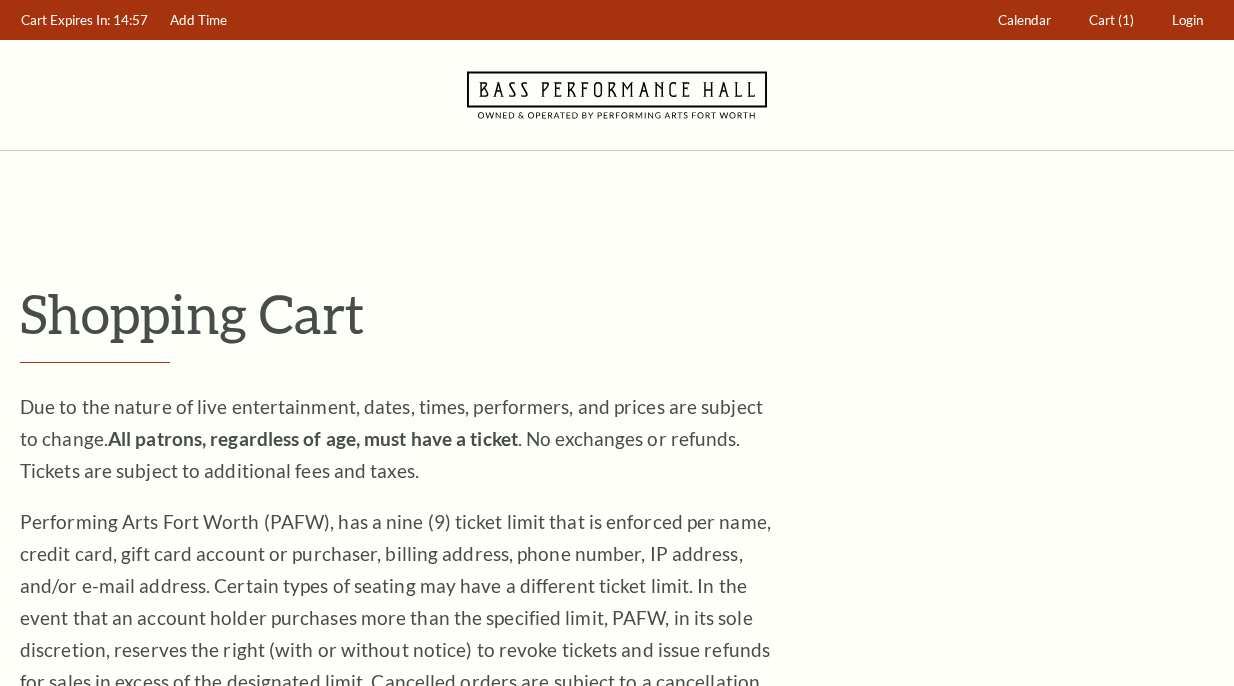 scroll, scrollTop: 0, scrollLeft: 0, axis: both 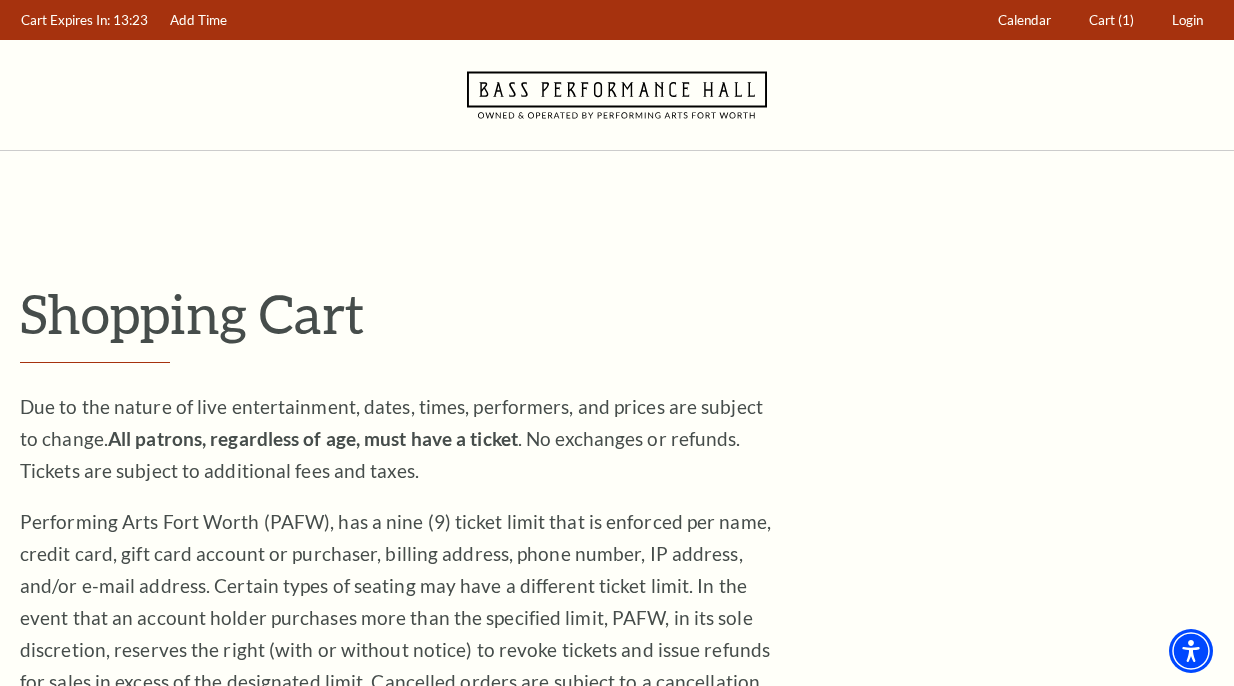 drag, startPoint x: 727, startPoint y: 492, endPoint x: 518, endPoint y: 2, distance: 532.711 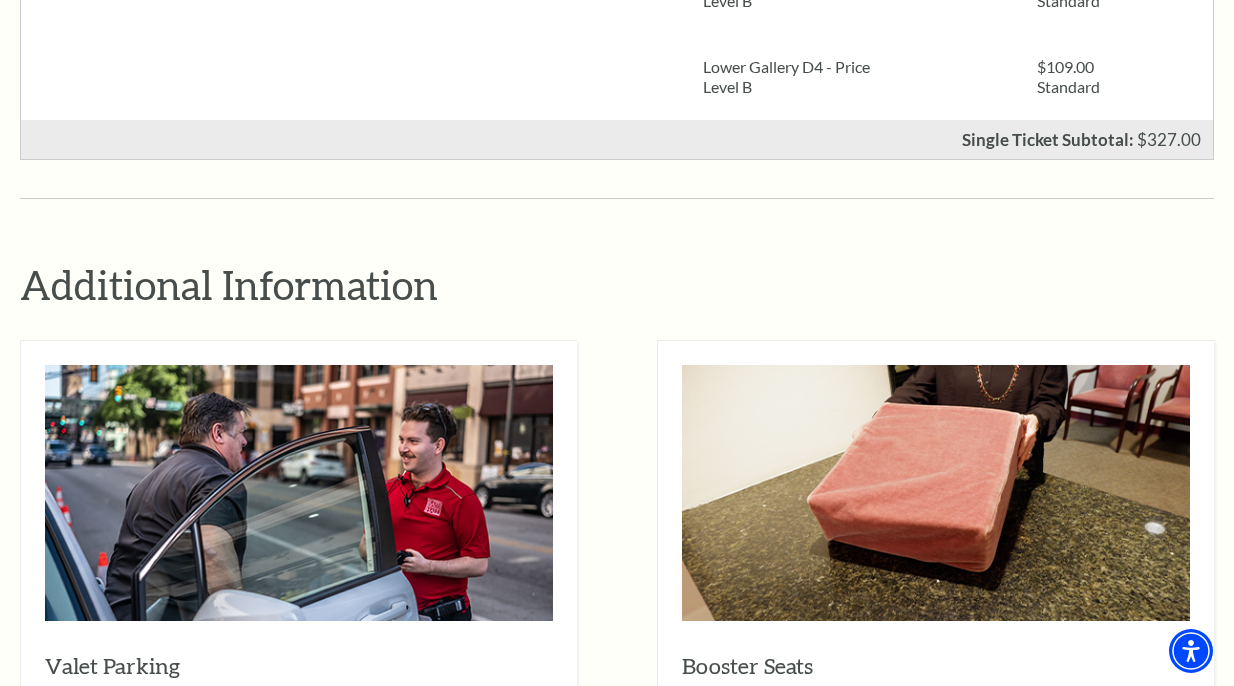 scroll, scrollTop: 1000, scrollLeft: 0, axis: vertical 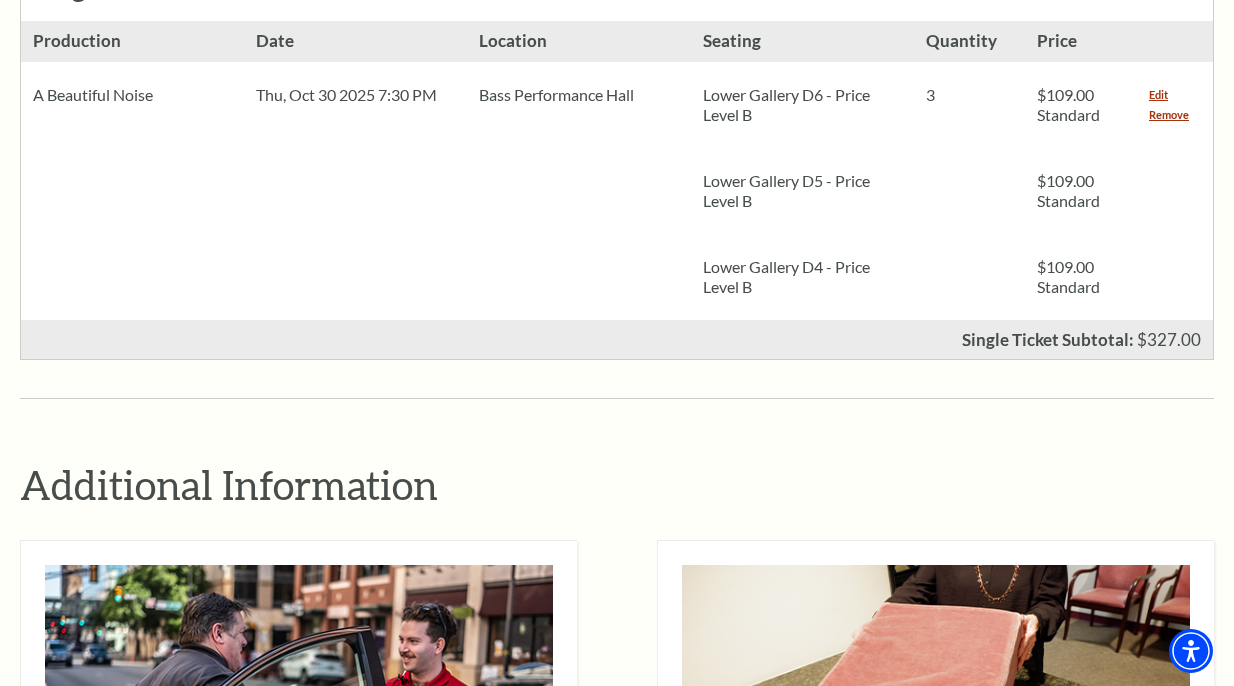 click on "Shopping Cart
Due to the nature of live entertainment, dates, times, performers, and prices are subject to change.  All patrons, regardless of age, must have a ticket . No exchanges or refunds. Tickets are subject to additional fees and taxes.
Performing Arts Fort Worth (PAFW), has a nine (9) ticket limit that is enforced per name, credit card, gift card account or purchaser, billing address, phone number, IP address, and/or e-mail address. Certain types of seating may have a different ticket limit. In the event that an account holder purchases more than the specified limit, PAFW, in its sole discretion, reserves the right (with or without notice) to revoke tickets and issue refunds for sales in excess of the designated limit. Cancelled orders are subject to a cancellation fee." at bounding box center [617, 369] 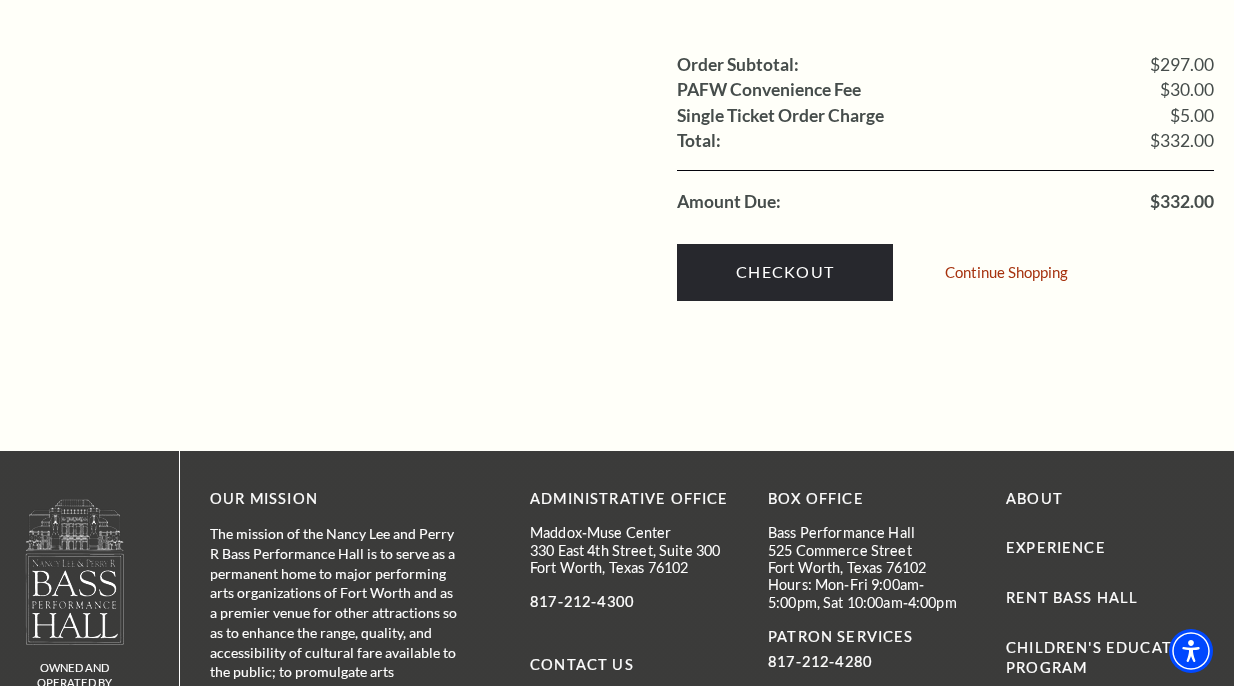 scroll, scrollTop: 2100, scrollLeft: 0, axis: vertical 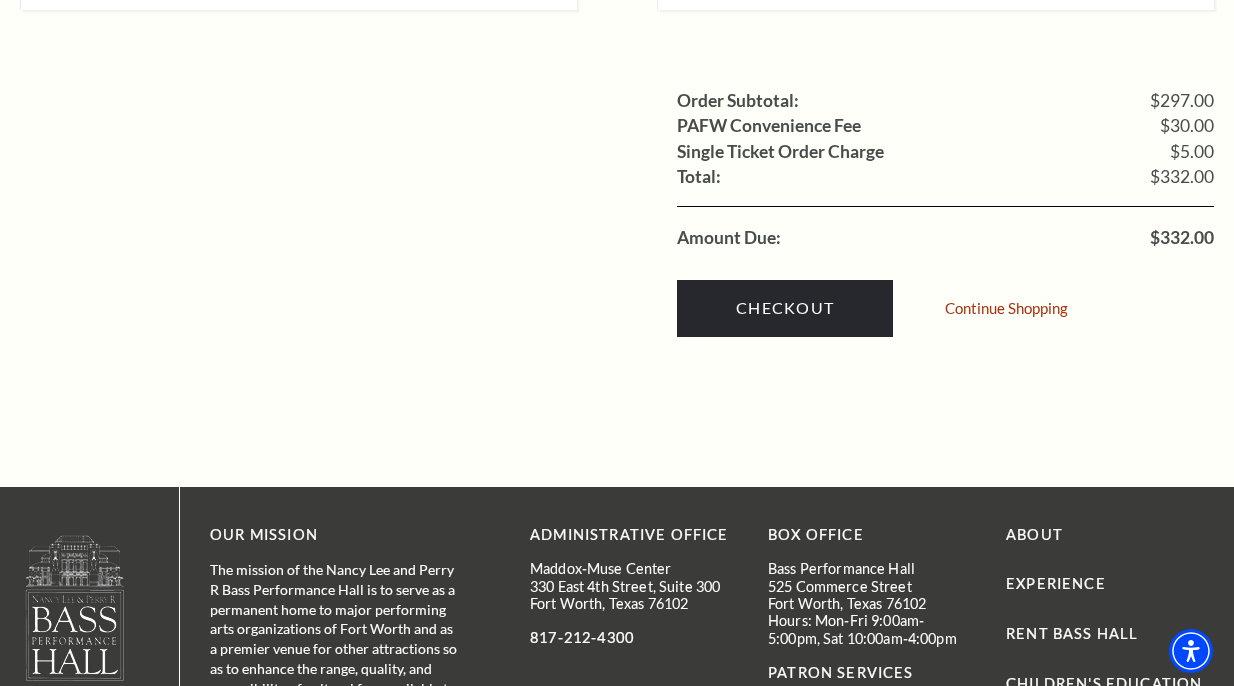 click on "Shopping Cart
Due to the nature of live entertainment, dates, times, performers, and prices are subject to change.  All patrons, regardless of age, must have a ticket . No exchanges or refunds. Tickets are subject to additional fees and taxes.
Performing Arts Fort Worth (PAFW), has a nine (9) ticket limit that is enforced per name, credit card, gift card account or purchaser, billing address, phone number, IP address, and/or e-mail address. Certain types of seating may have a different ticket limit. In the event that an account holder purchases more than the specified limit, PAFW, in its sole discretion, reserves the right (with or without notice) to revoke tickets and issue refunds for sales in excess of the designated limit. Cancelled orders are subject to a cancellation fee.
3" at bounding box center (617, -731) 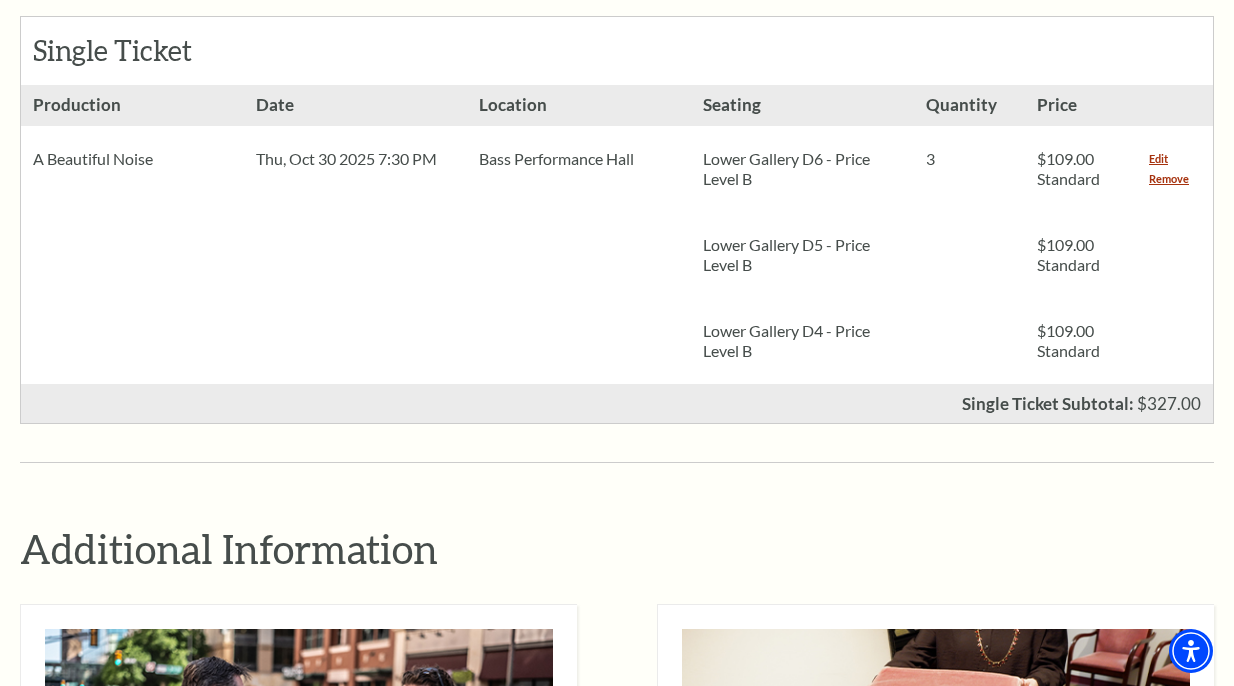 scroll, scrollTop: 900, scrollLeft: 0, axis: vertical 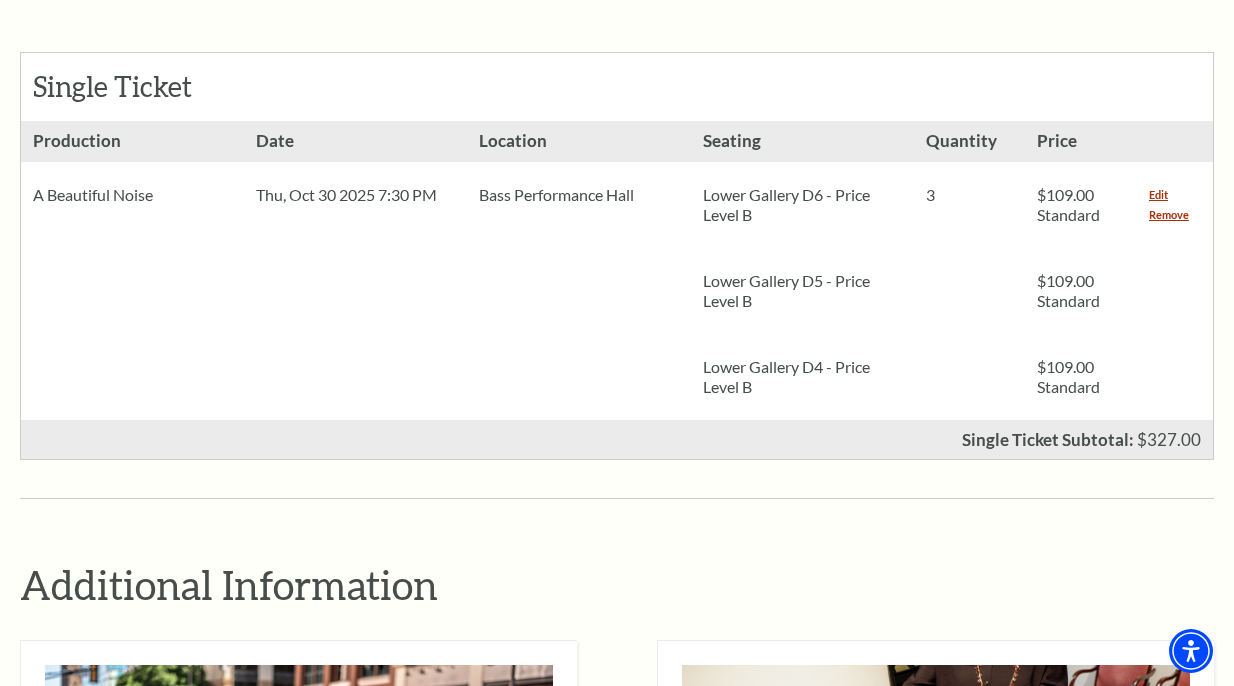 click on "Lower Gallery D4 - Price Level B" at bounding box center [802, 377] 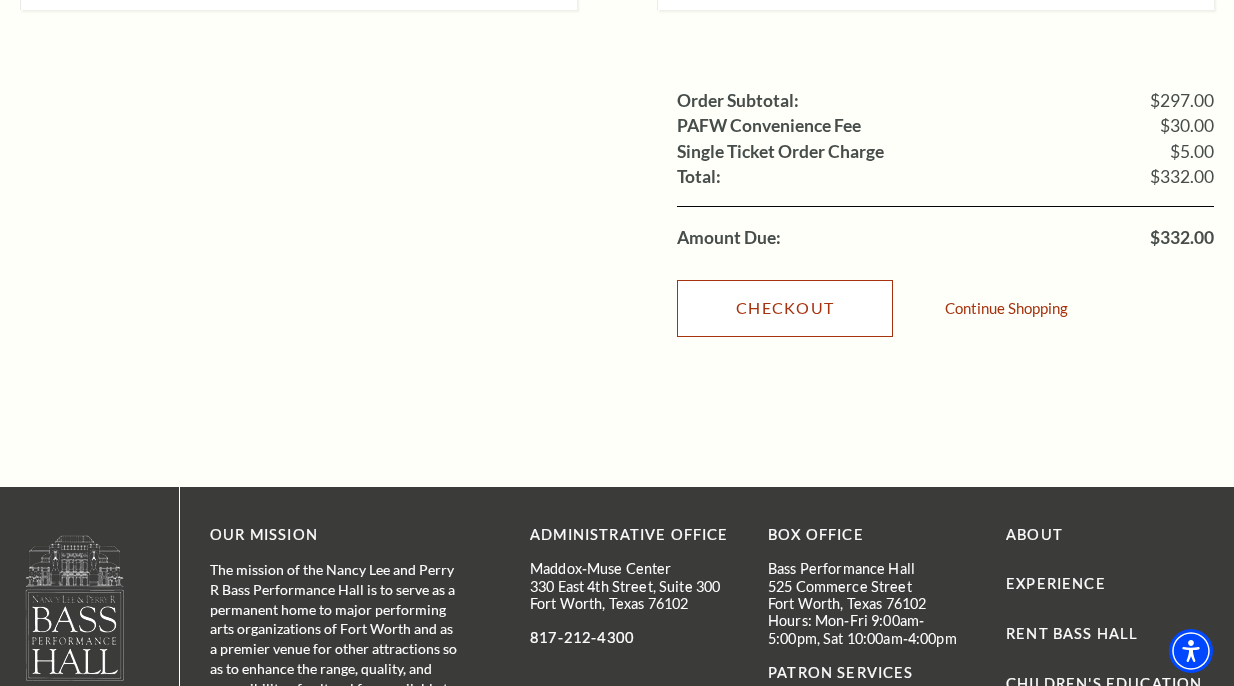 click on "Checkout" at bounding box center (785, 308) 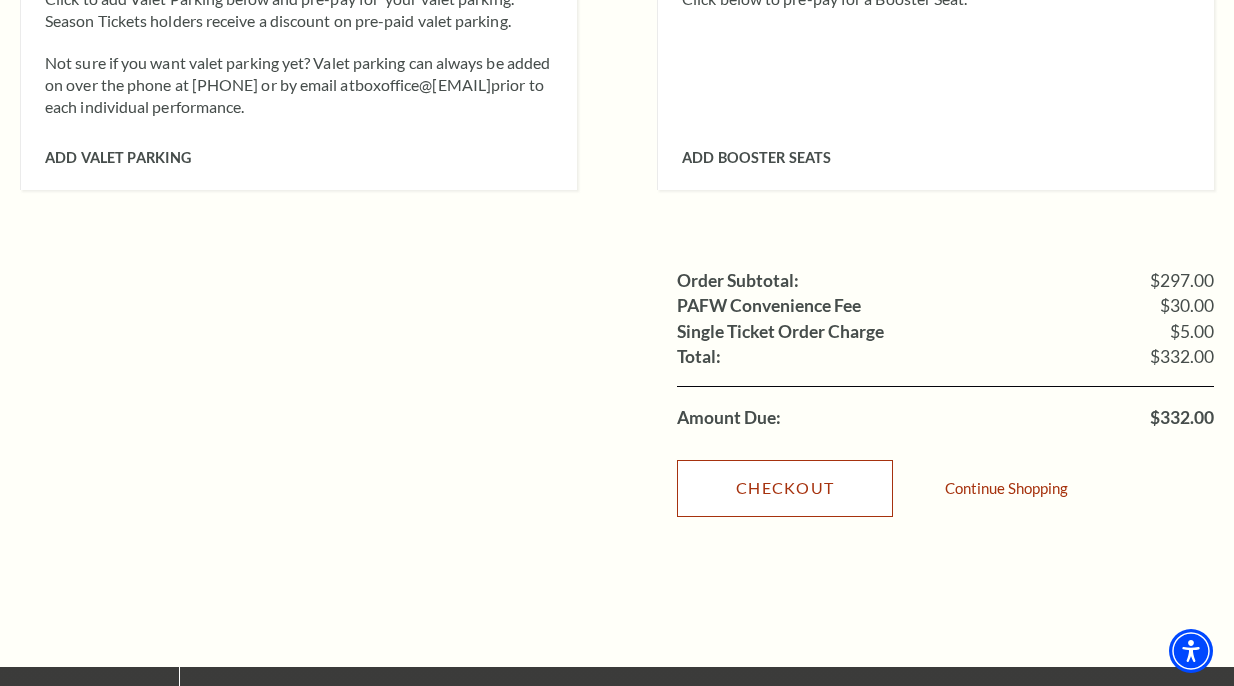 scroll, scrollTop: 1600, scrollLeft: 0, axis: vertical 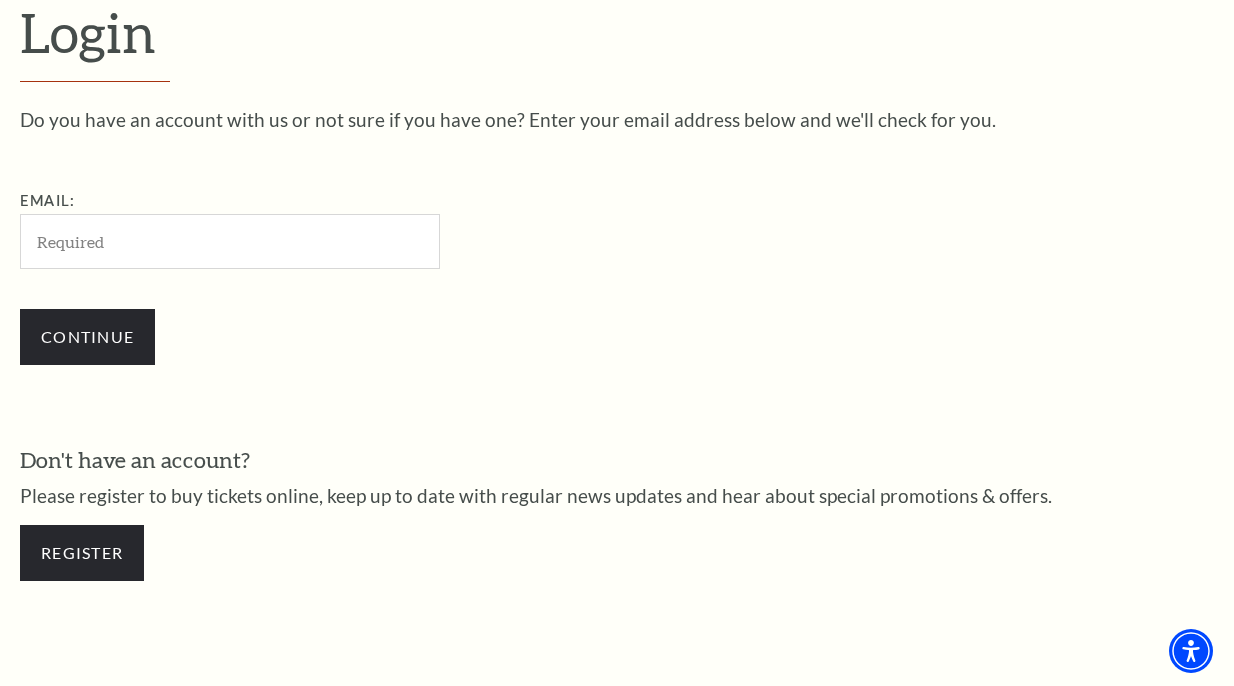 click on "Email:" at bounding box center (230, 241) 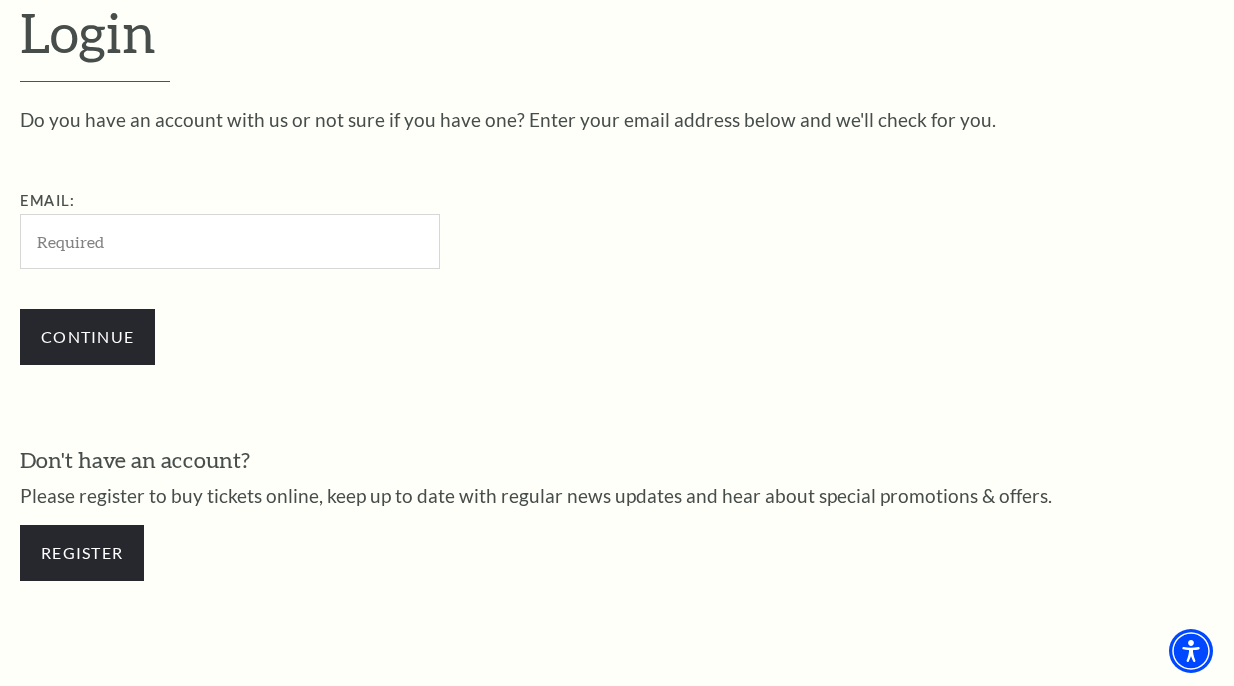 click on "Continue" at bounding box center [330, 337] 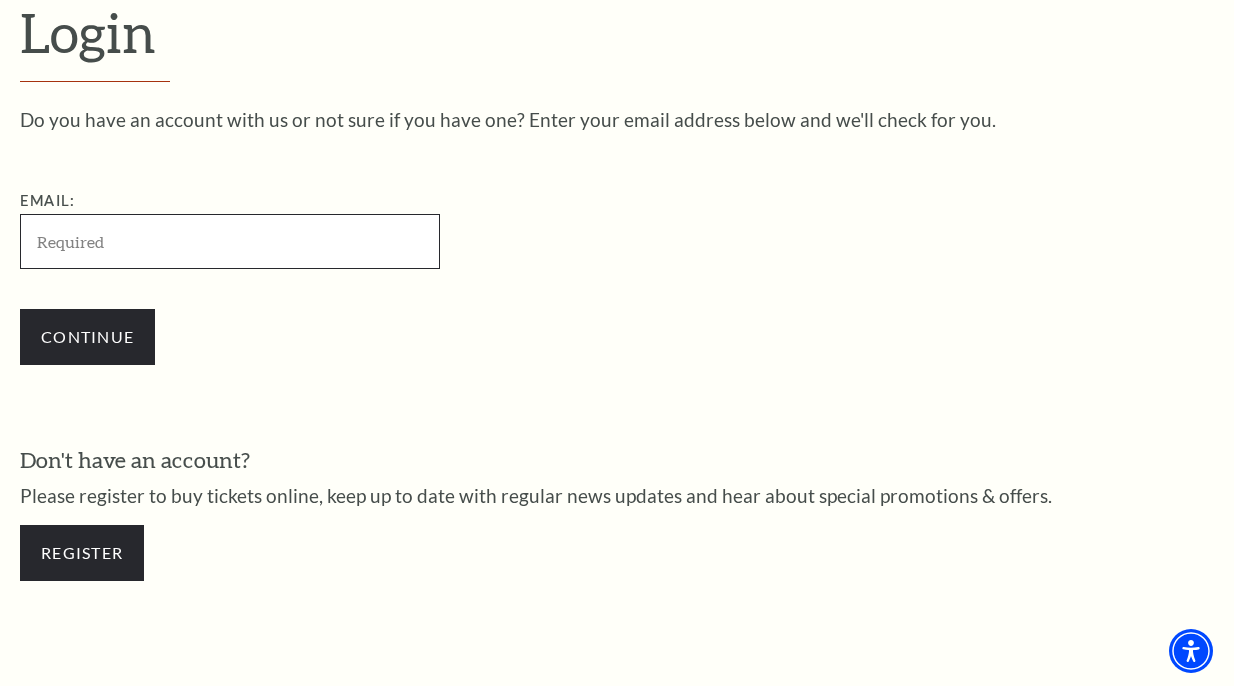 click on "Email:" at bounding box center (230, 241) 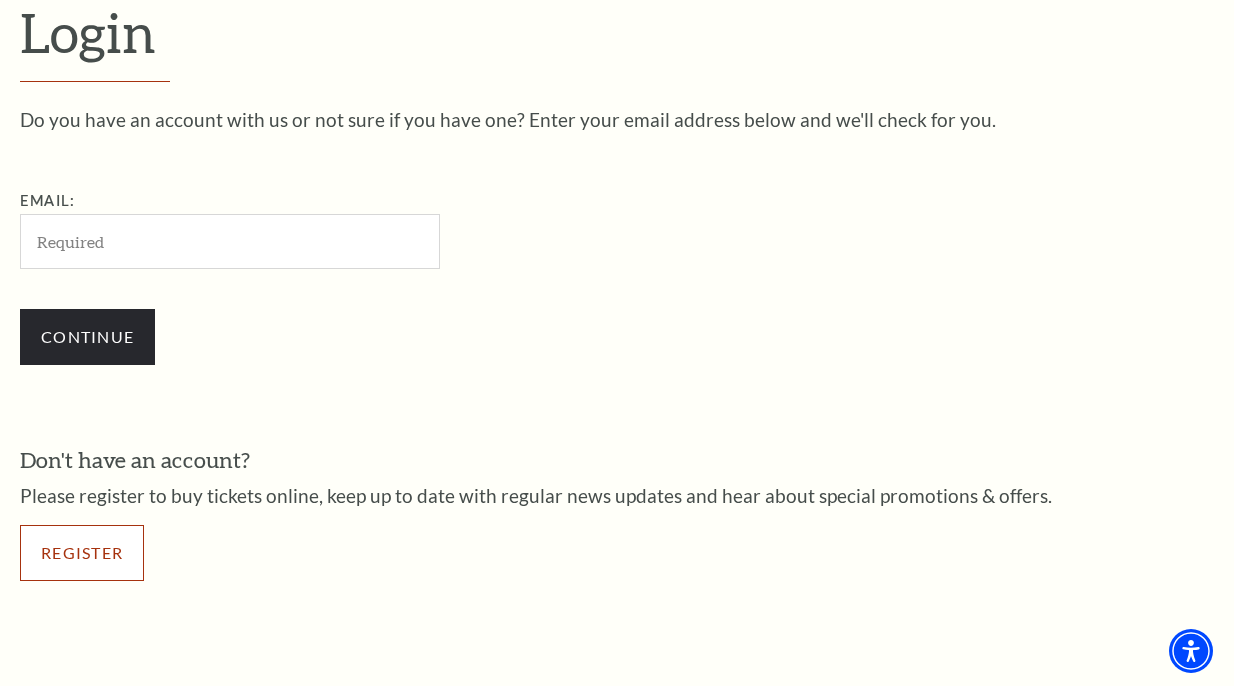 click on "Register" at bounding box center [82, 553] 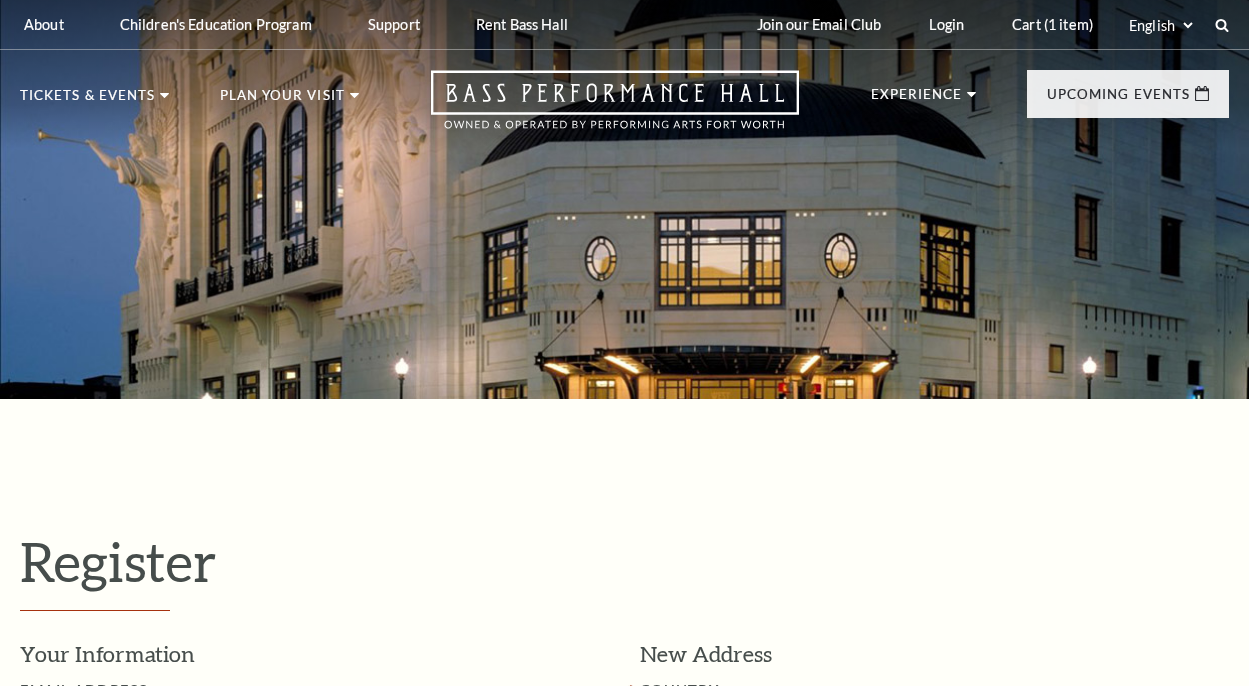 select on "1" 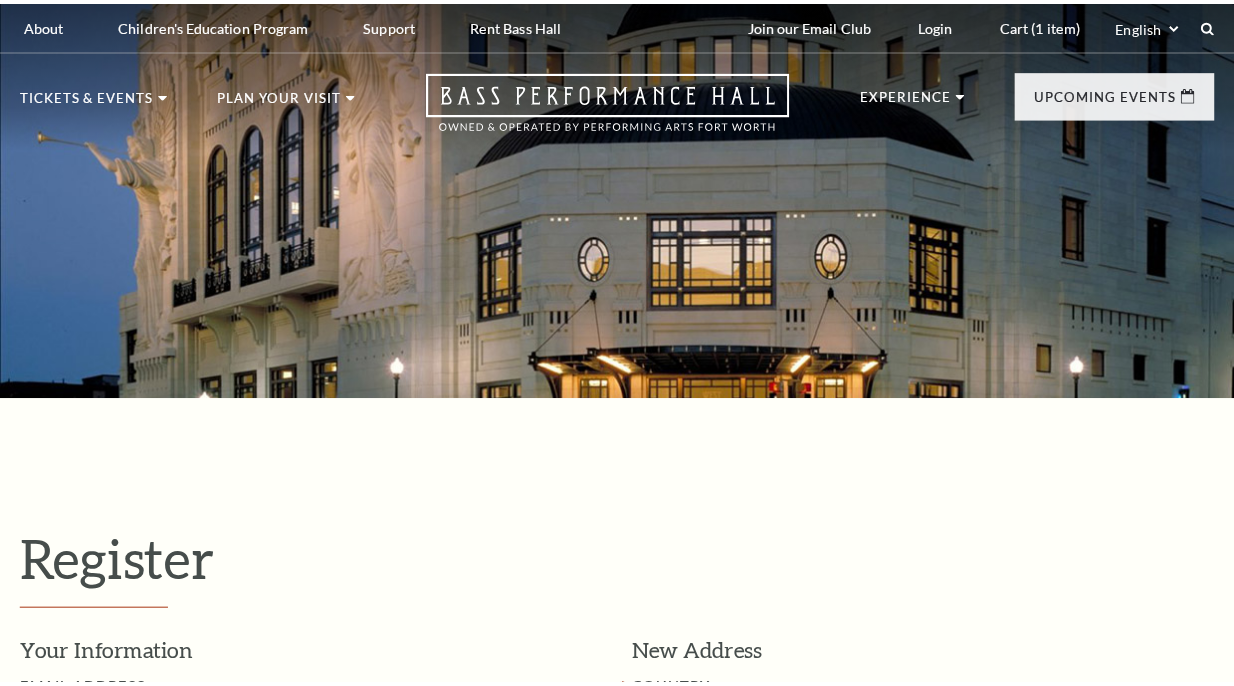scroll, scrollTop: 0, scrollLeft: 0, axis: both 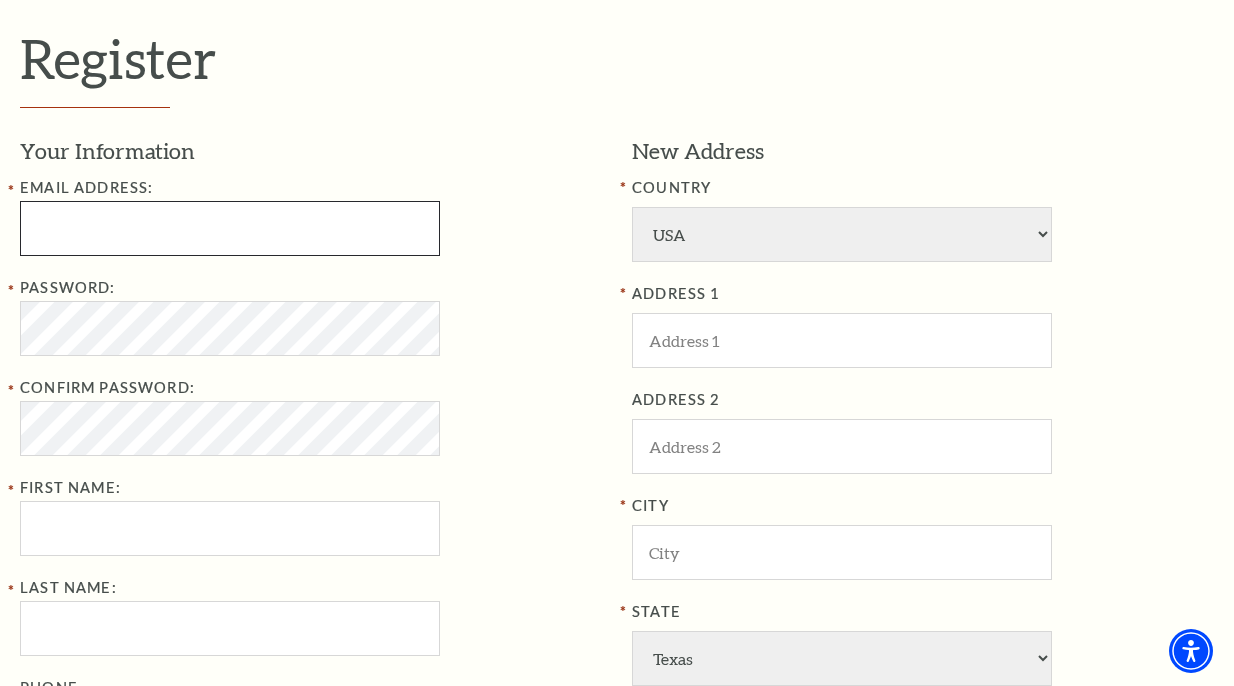 click at bounding box center [230, 228] 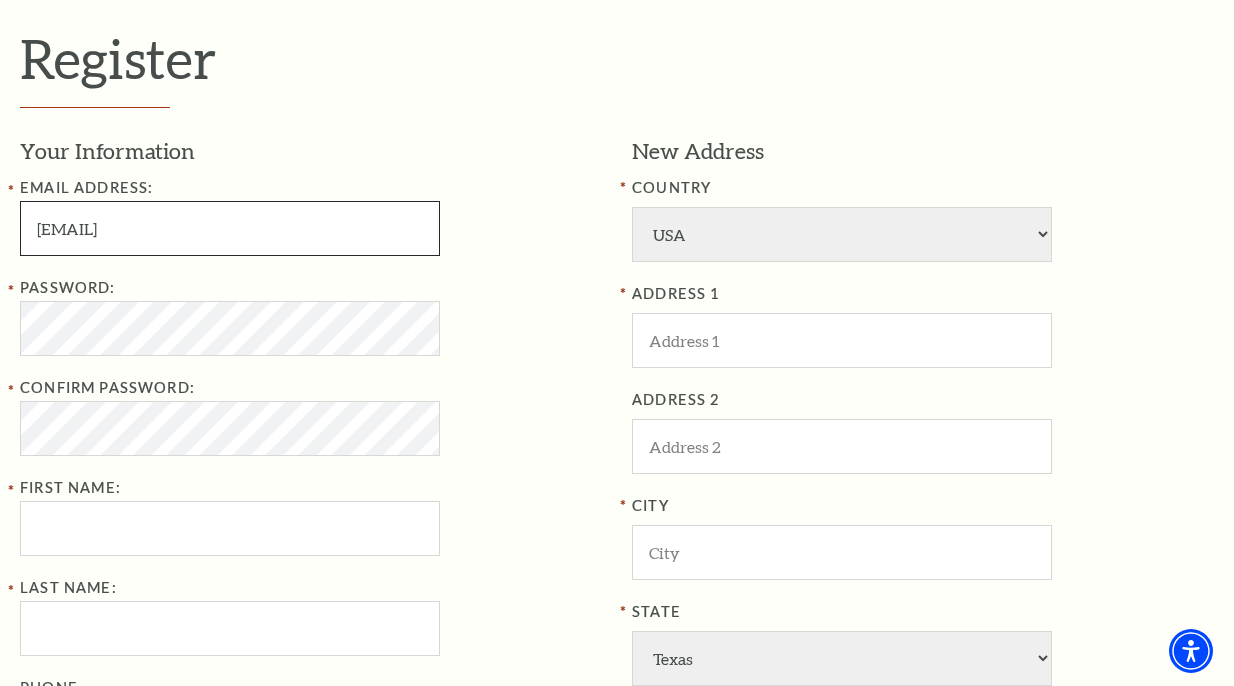 type on "thompsonverybigbigbig@gmail.com" 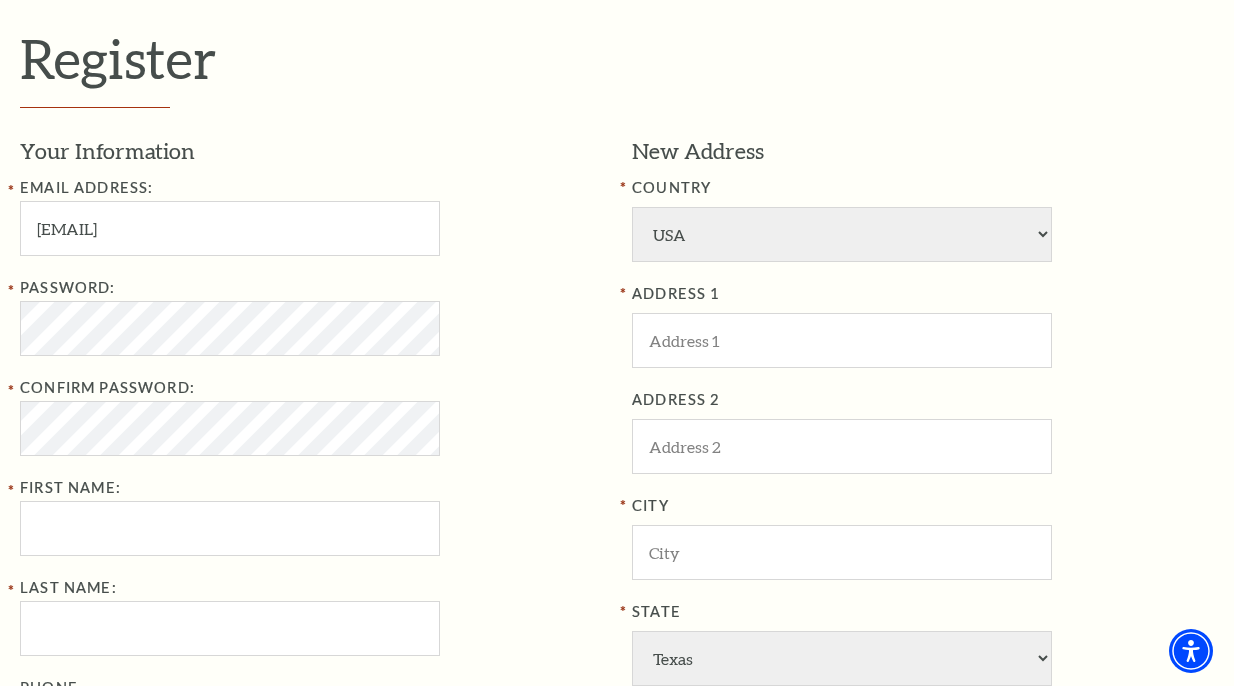 click on "Confirm Password:" at bounding box center (311, 416) 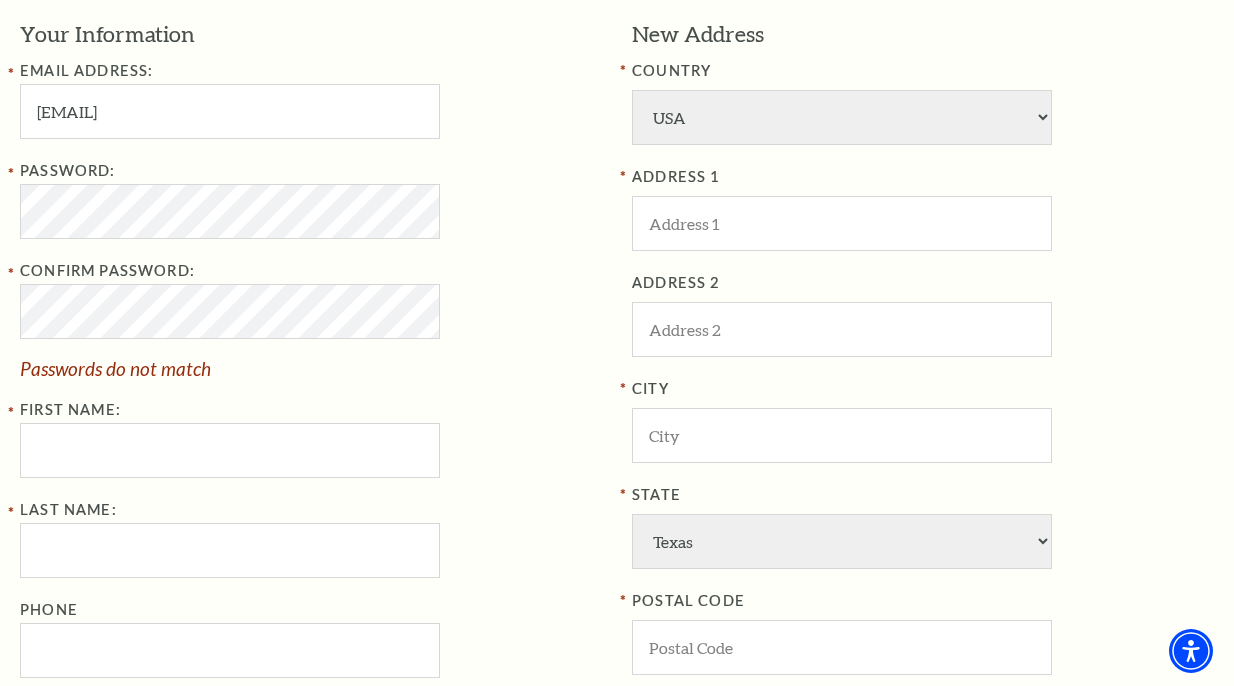 scroll, scrollTop: 700, scrollLeft: 0, axis: vertical 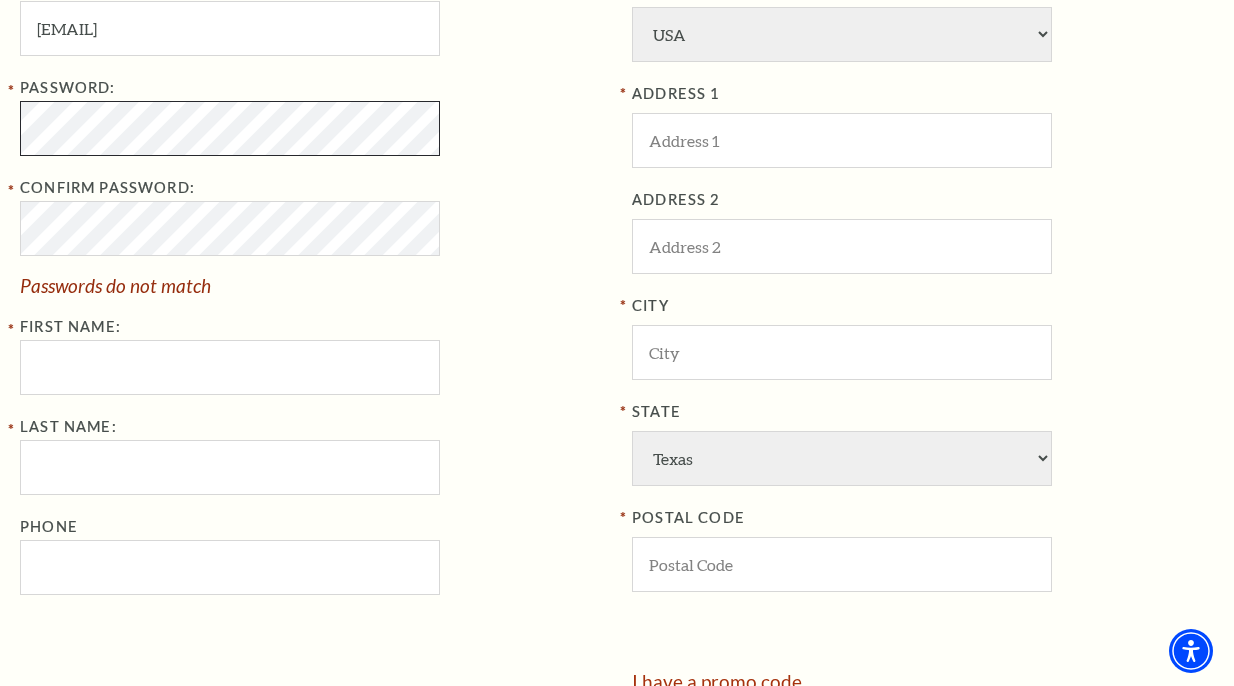 click on "Skip to main content Enable accessibility for low vision Open the accessibility menu
*{
pointer-events: fill;
}
Select: English Español
Tickets & Events
Now On Sale
Parking" at bounding box center [617, -357] 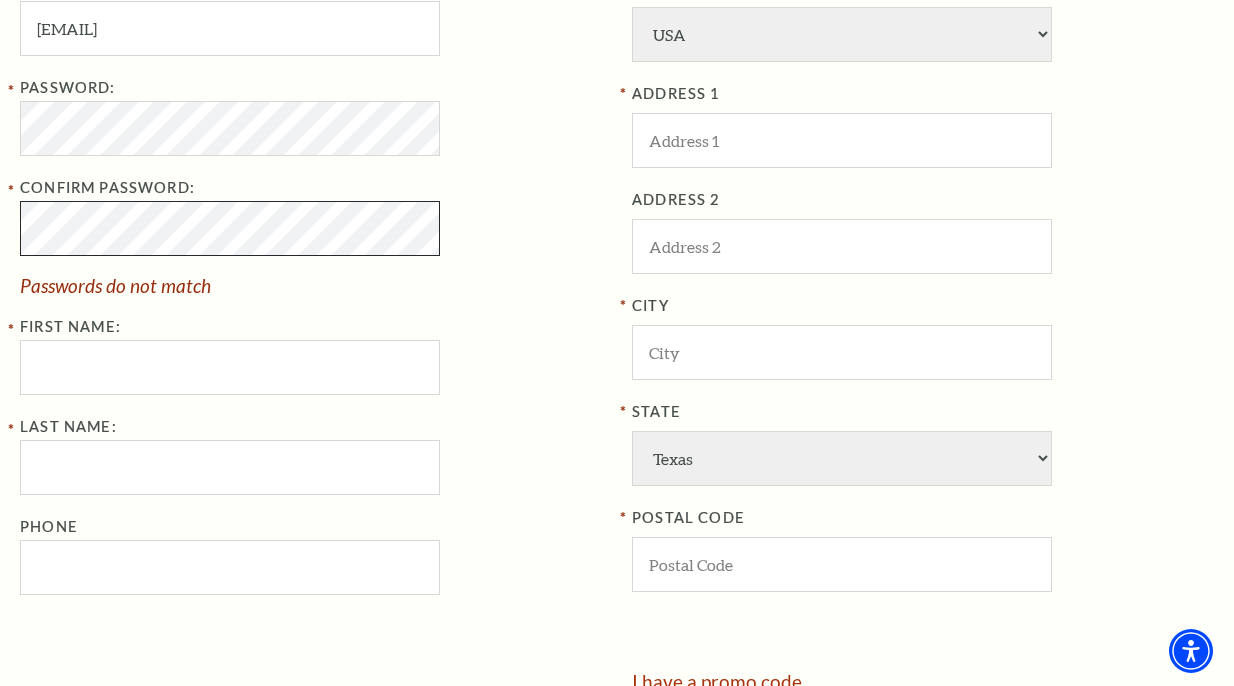 click on "Skip to main content Enable accessibility for low vision Open the accessibility menu
*{
pointer-events: fill;
}
Select: English Español
Tickets & Events
Now On Sale
Parking" at bounding box center [617, -357] 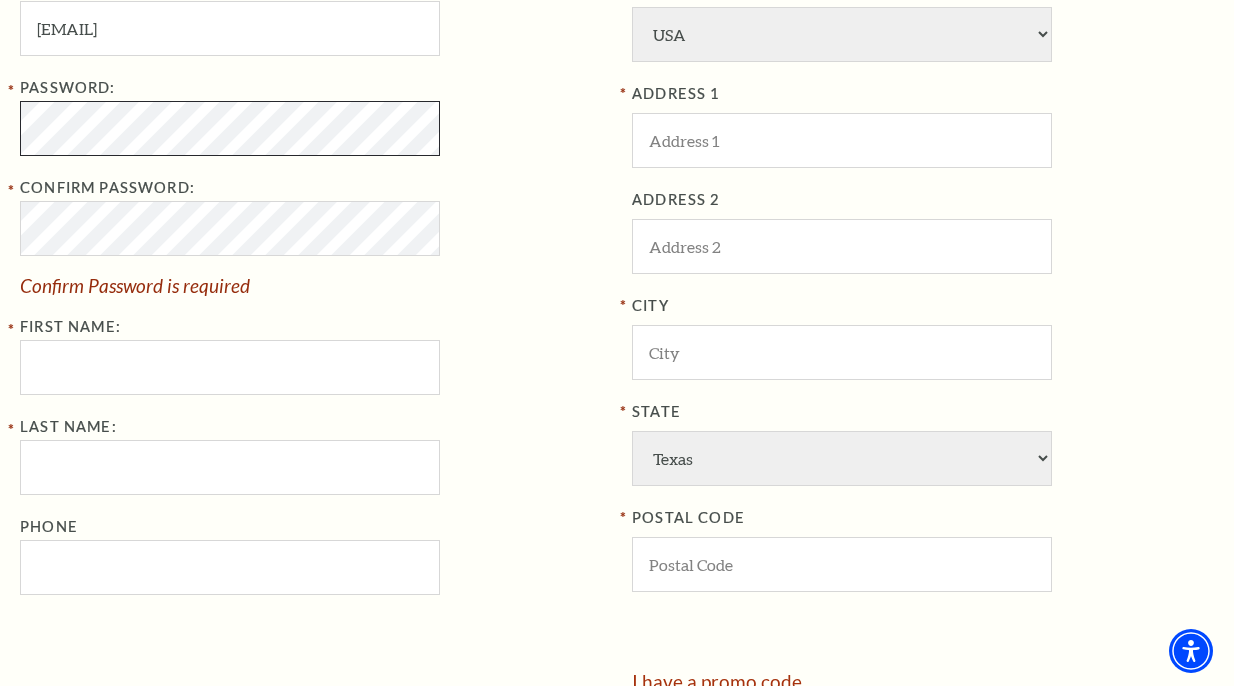click on "Skip to main content Enable accessibility for low vision Open the accessibility menu
*{
pointer-events: fill;
}
Select: English Español
Tickets & Events
Now On Sale
Parking" at bounding box center (617, -357) 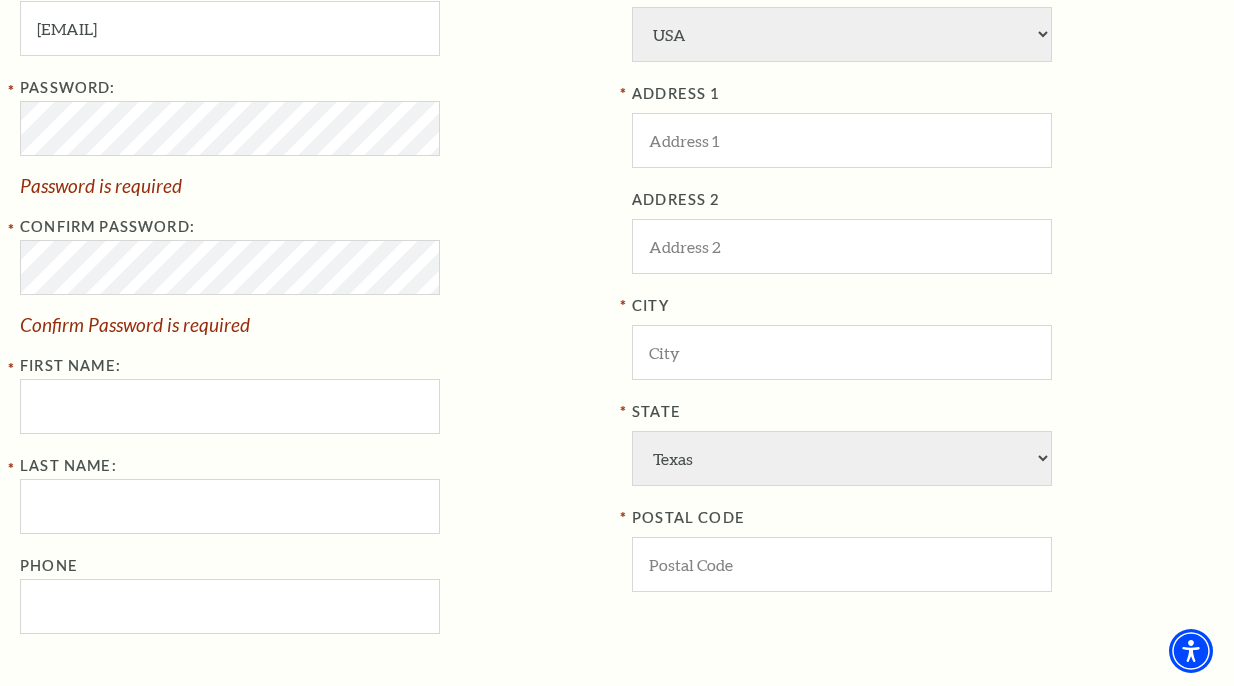 click on "Password:     Password is required   Confirm Password:     Confirm Password is required   First Name:" at bounding box center [311, 255] 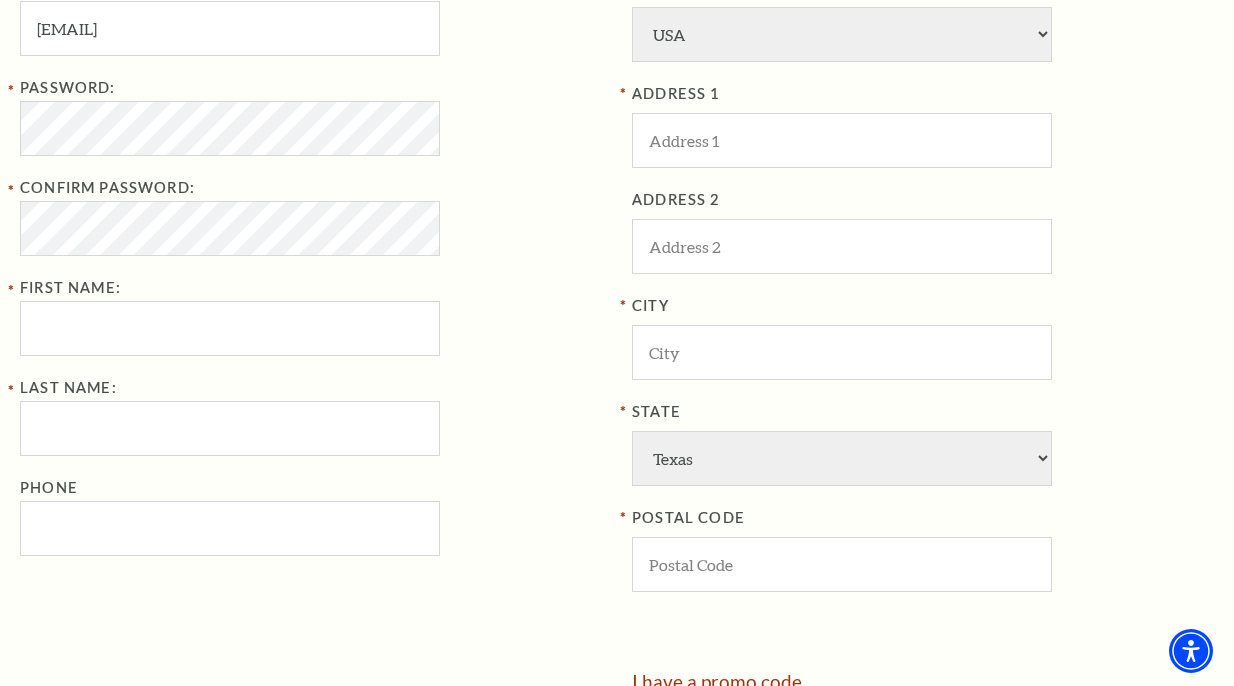 click on "Confirm Password:" at bounding box center [311, 216] 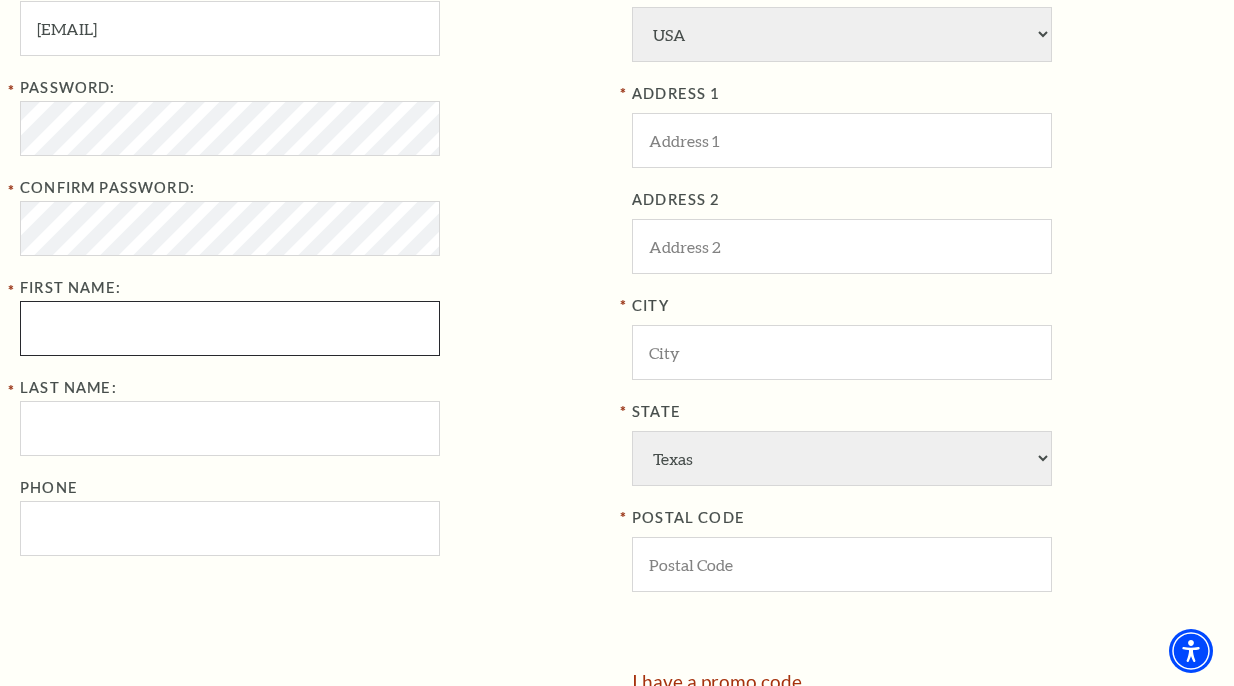 click on "First Name:" at bounding box center [230, 328] 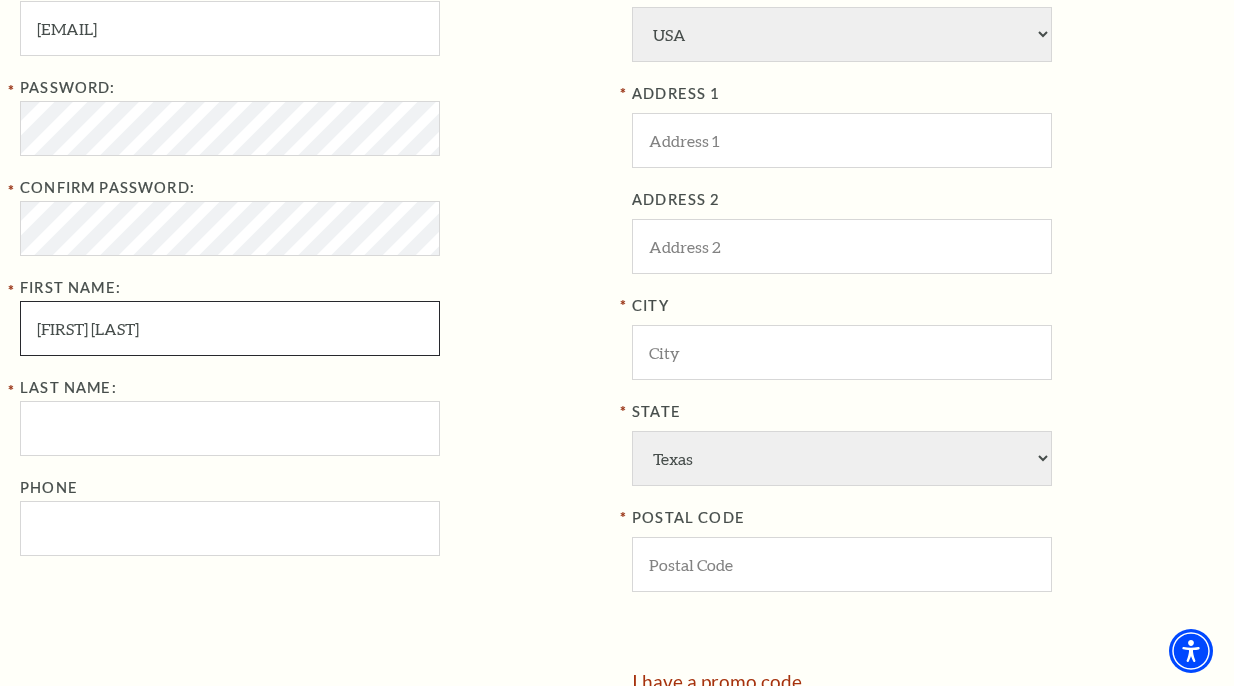 click on "[FIRST] [LAST]" at bounding box center (230, 328) 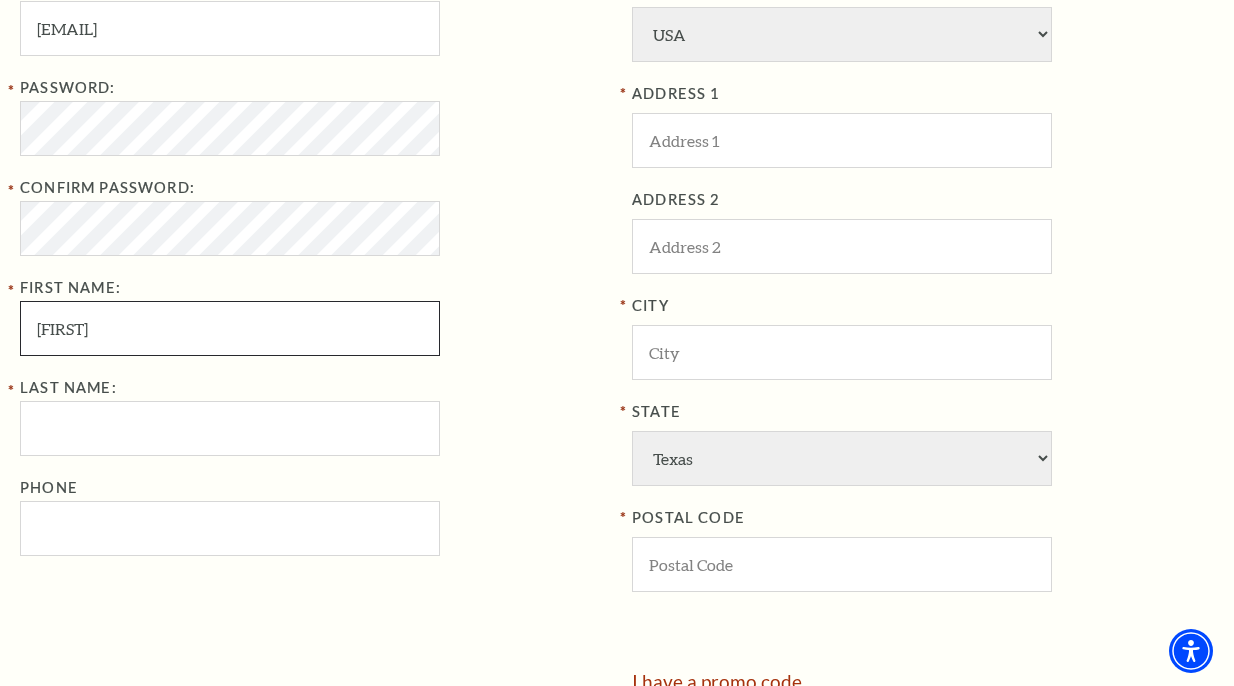 type on "Larry" 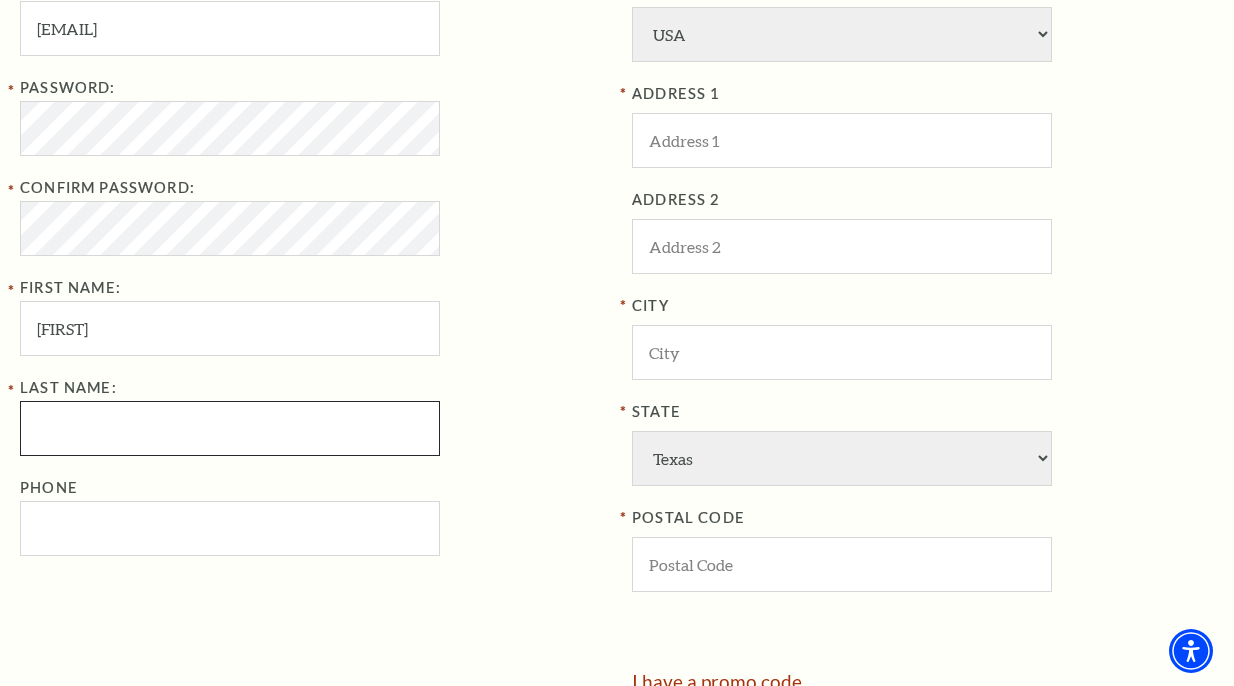 click on "Last Name:" at bounding box center (230, 428) 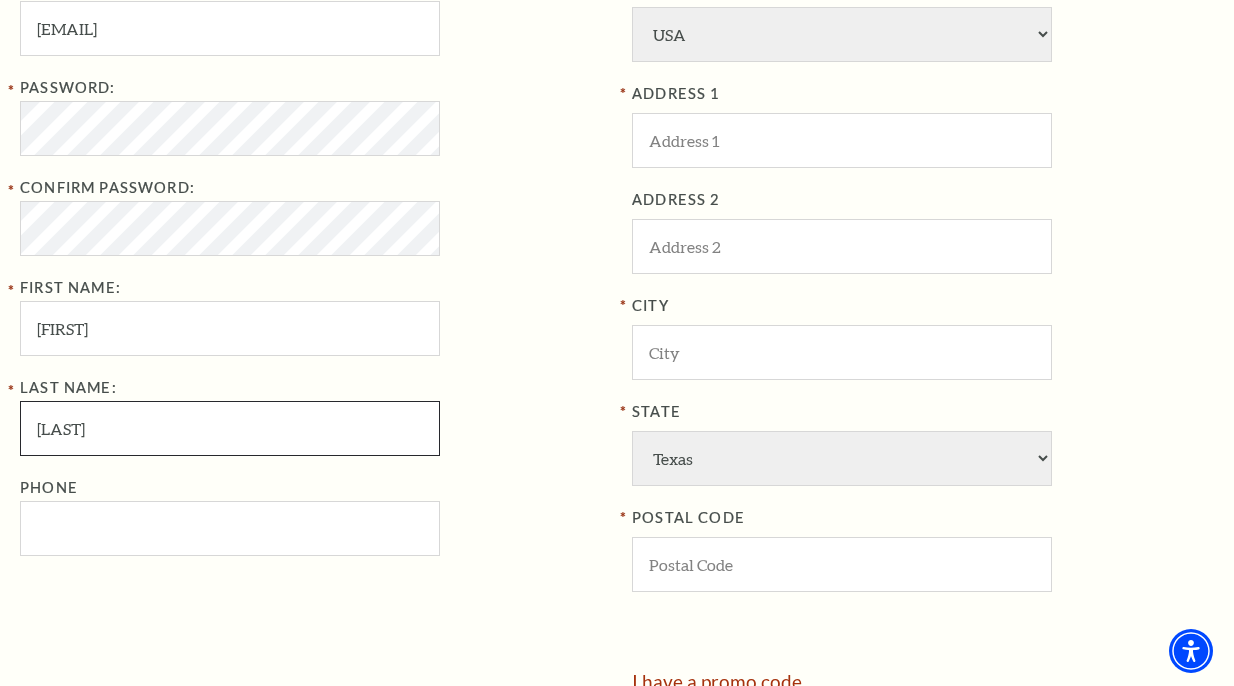 type on "Thompson" 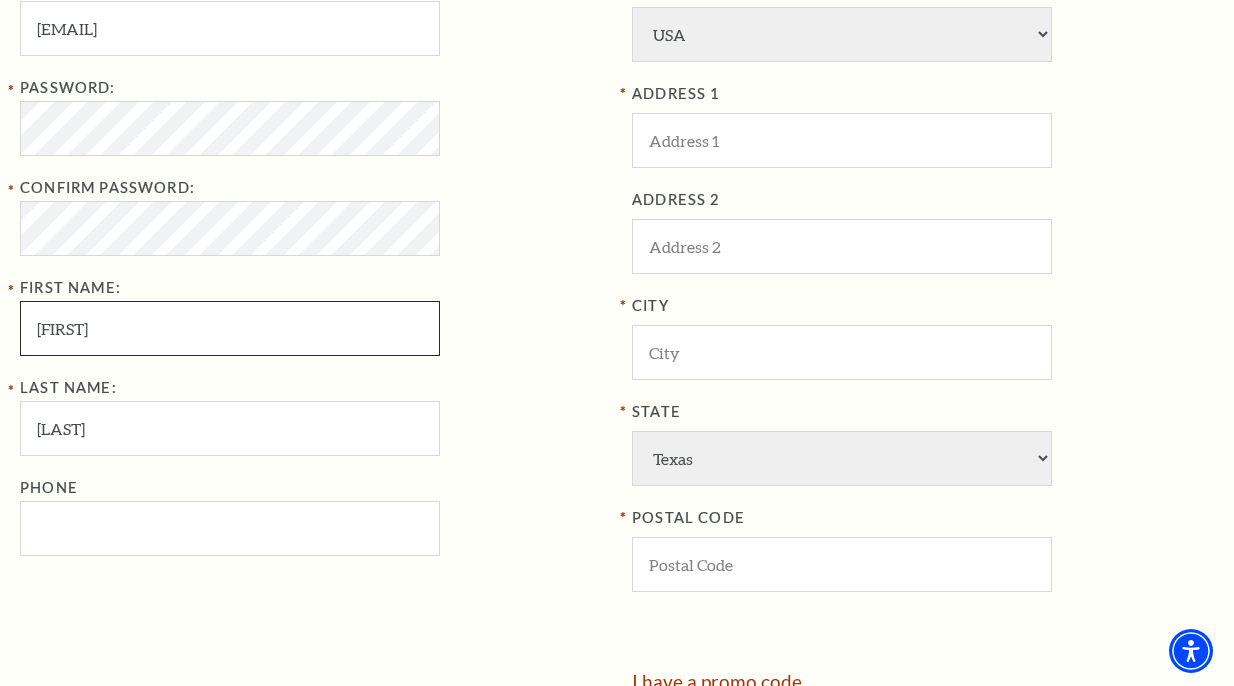 click on "Larry" at bounding box center [230, 328] 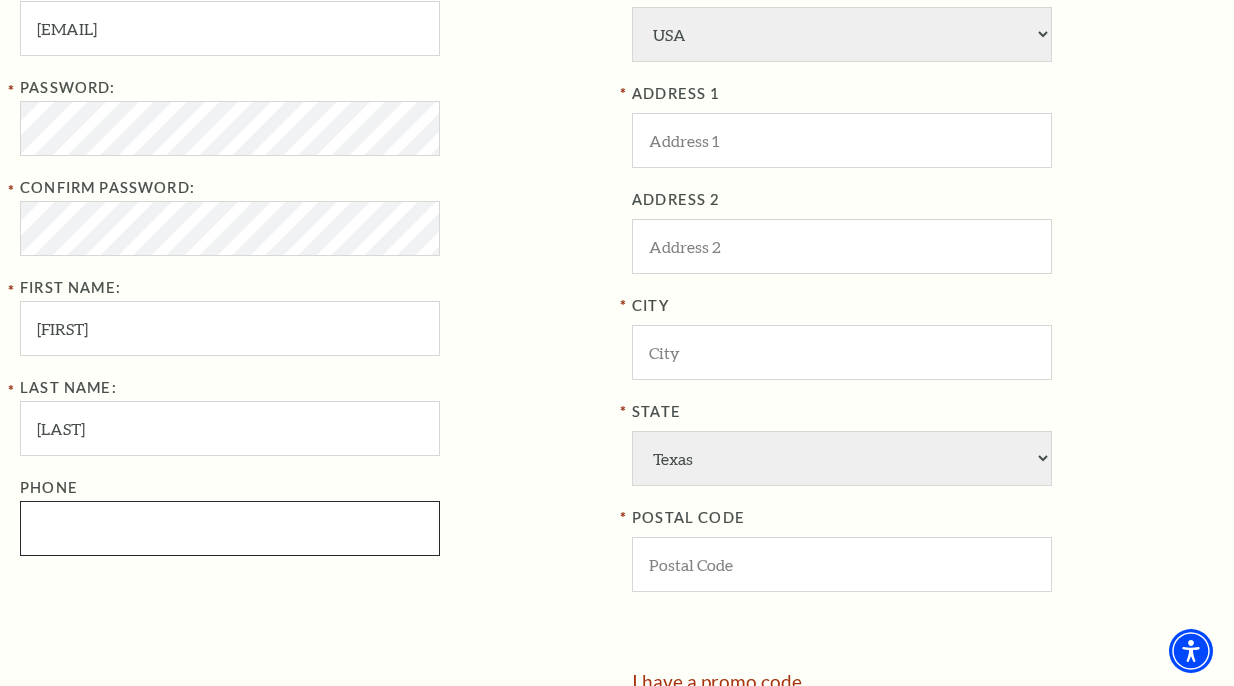click on "Phone" at bounding box center [230, 528] 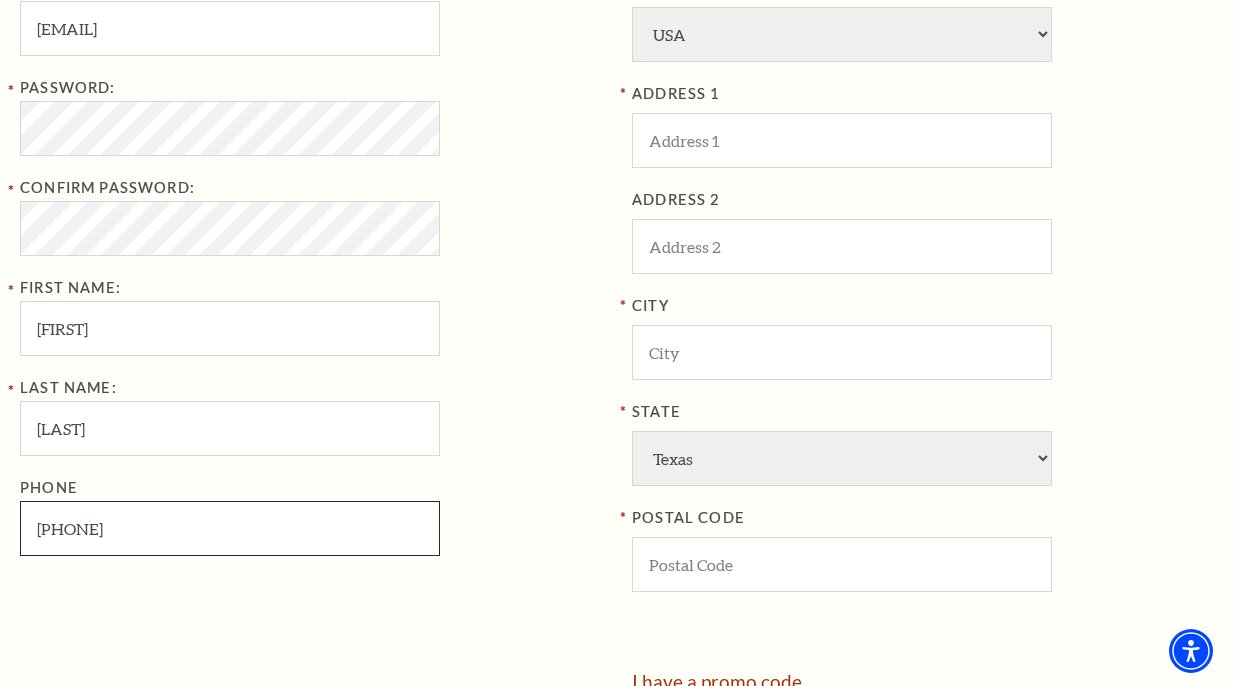 type on "855-802-5471" 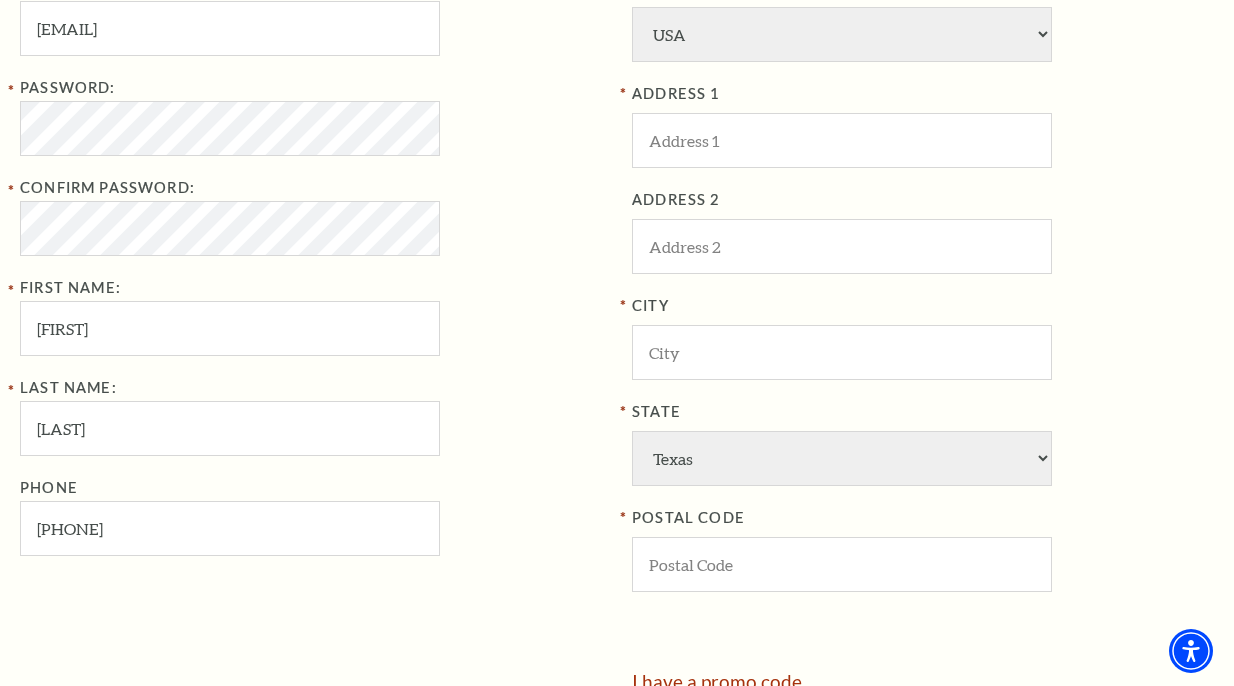 click on "Phone   855-802-5471" at bounding box center (311, 516) 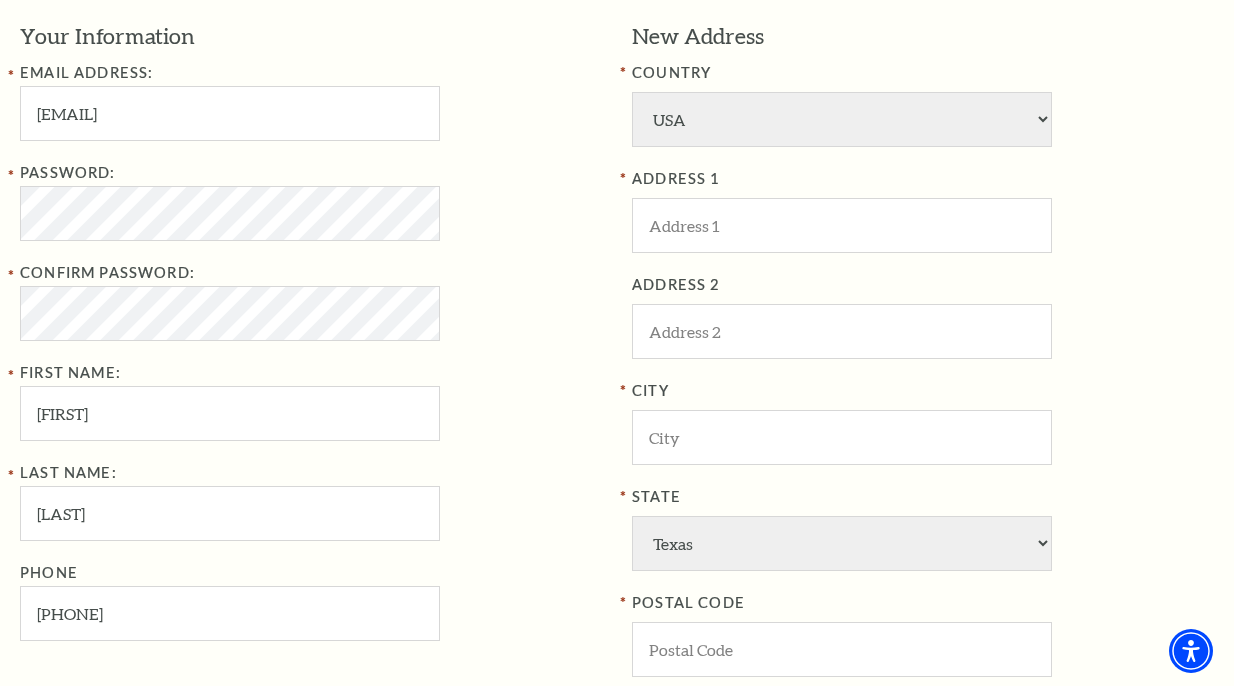 scroll, scrollTop: 600, scrollLeft: 0, axis: vertical 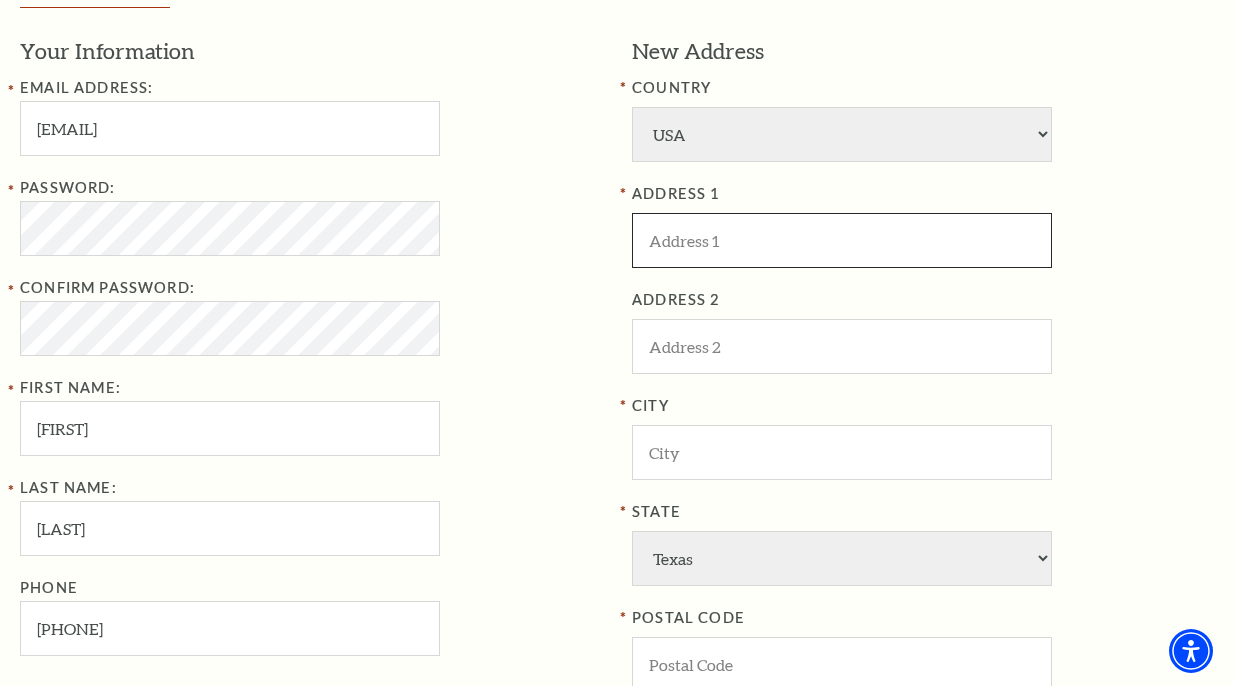 click at bounding box center (842, 240) 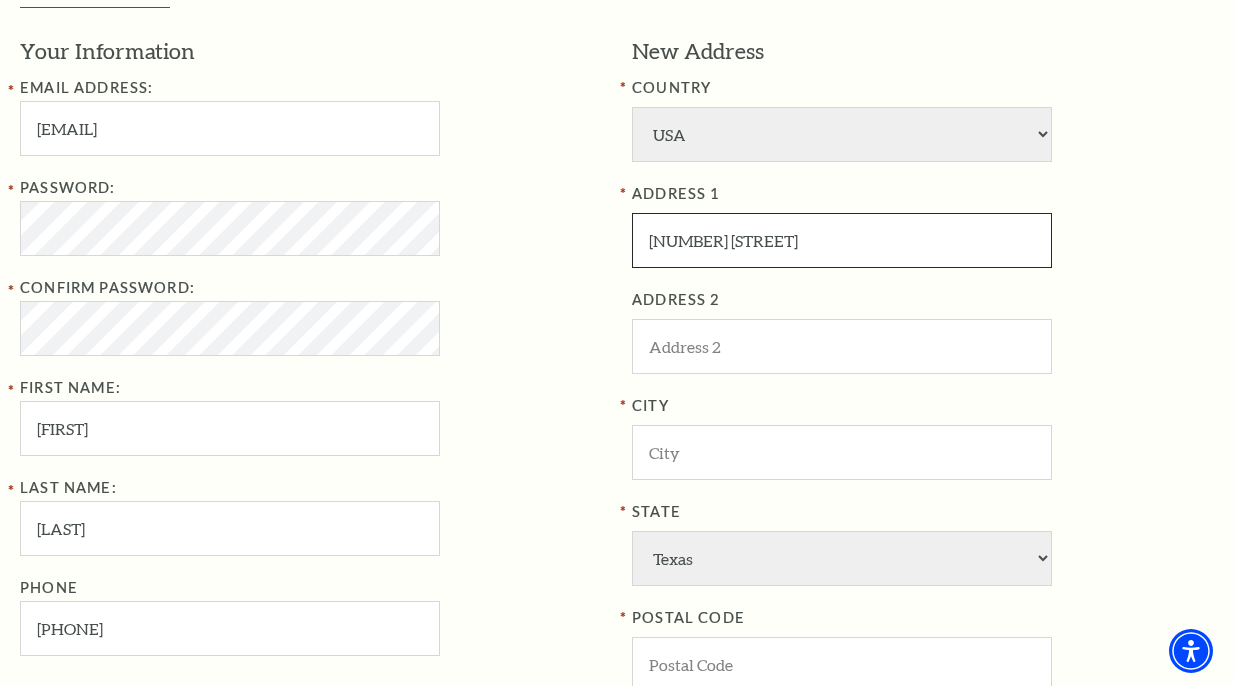 type on "2936 Willing Ave" 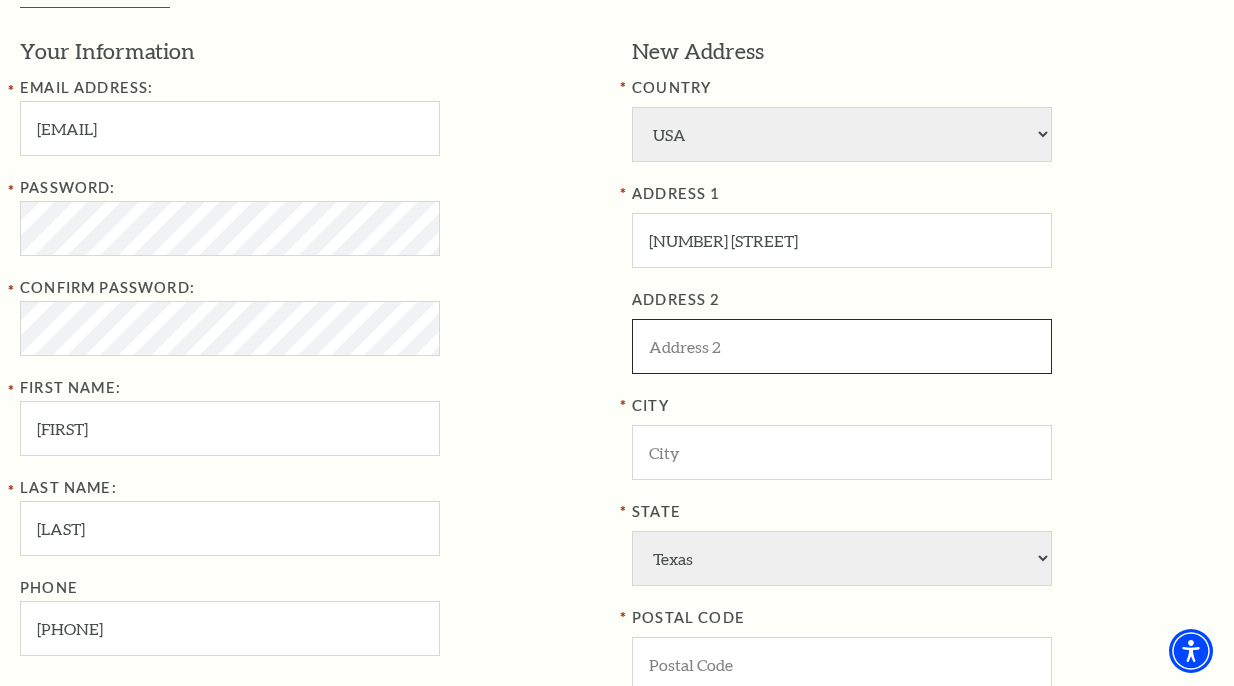 click at bounding box center [842, 346] 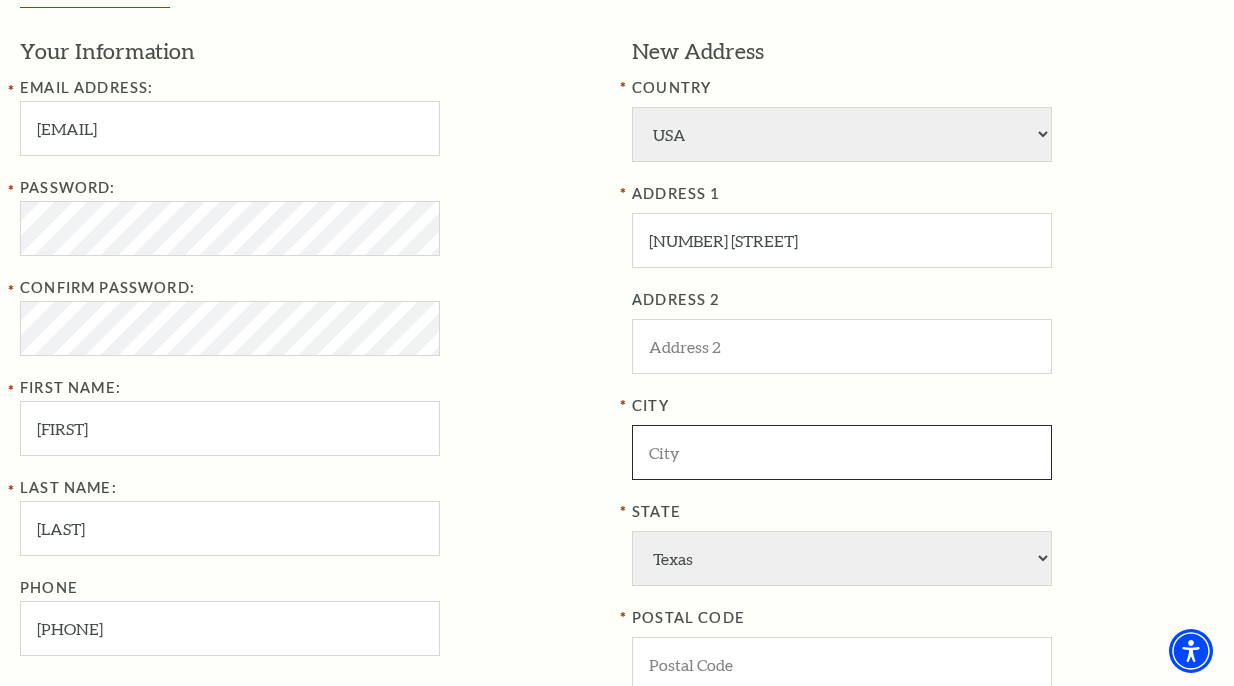 click at bounding box center [842, 452] 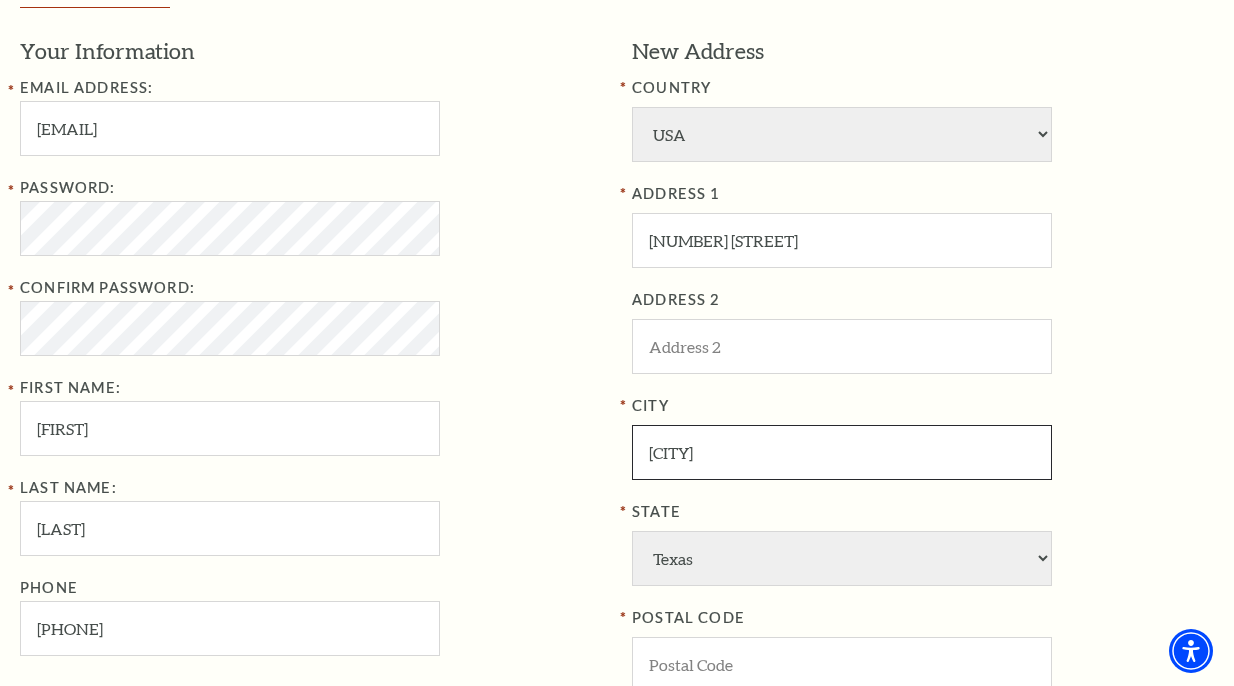 type on "Fort Worth" 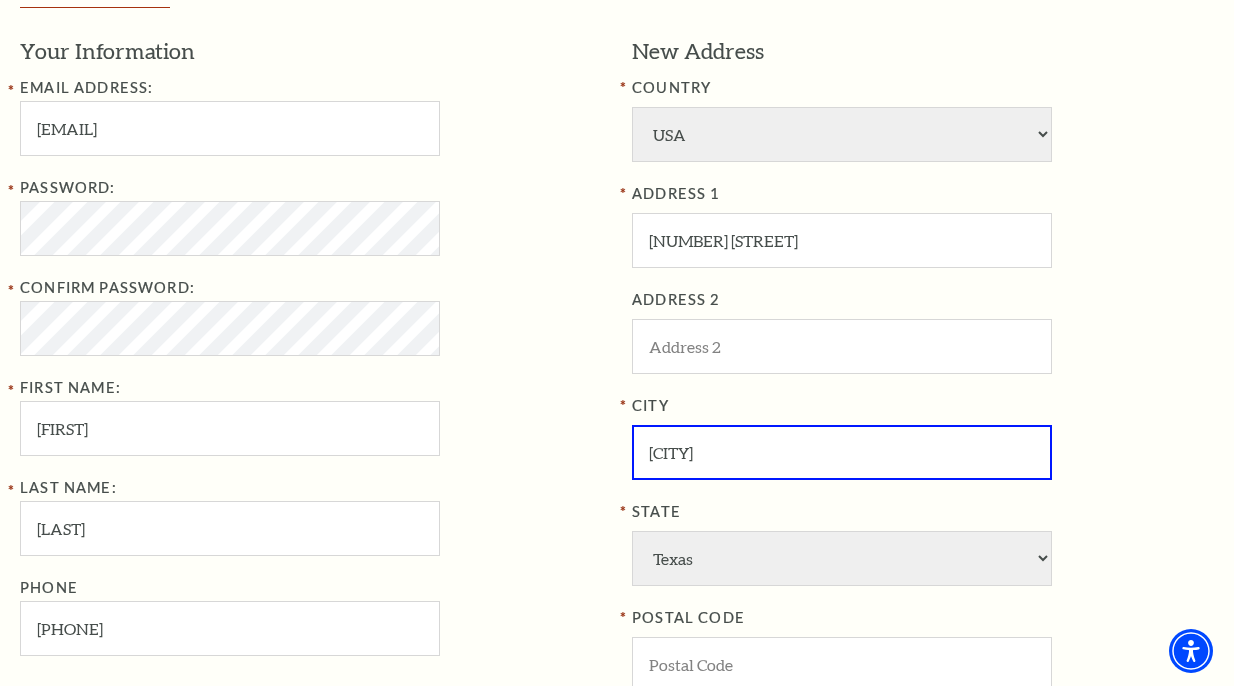 click on "ADDRESS 2" at bounding box center [923, 331] 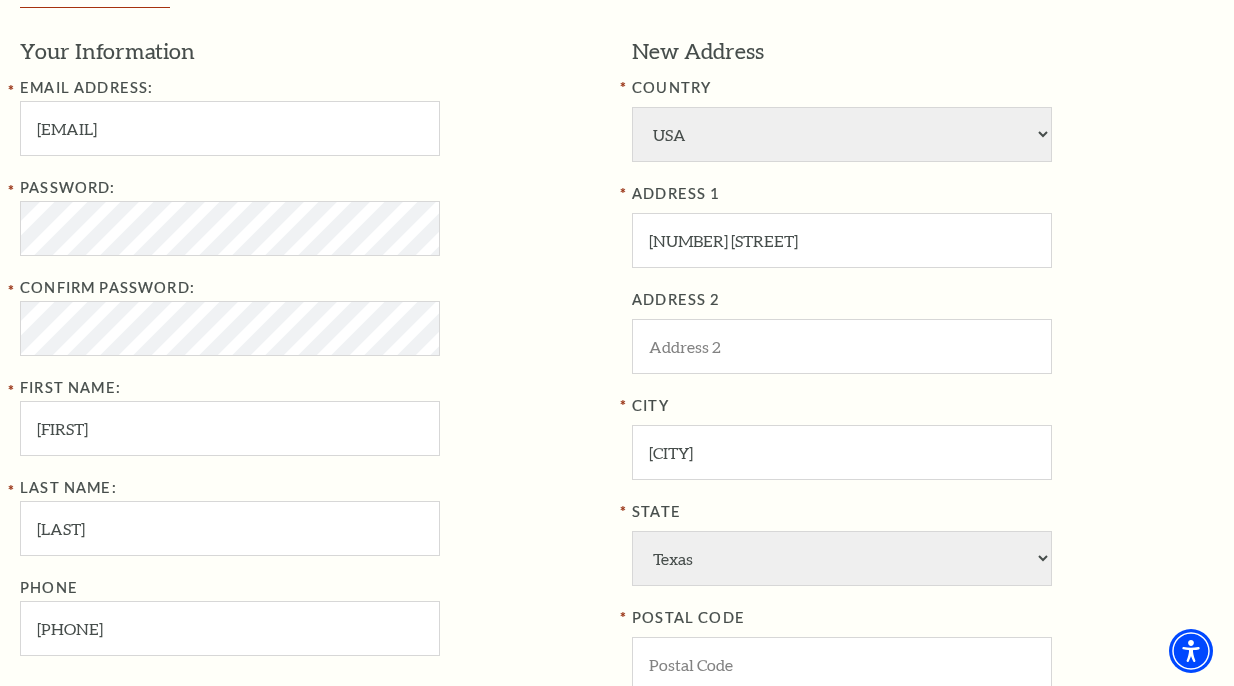 scroll, scrollTop: 800, scrollLeft: 0, axis: vertical 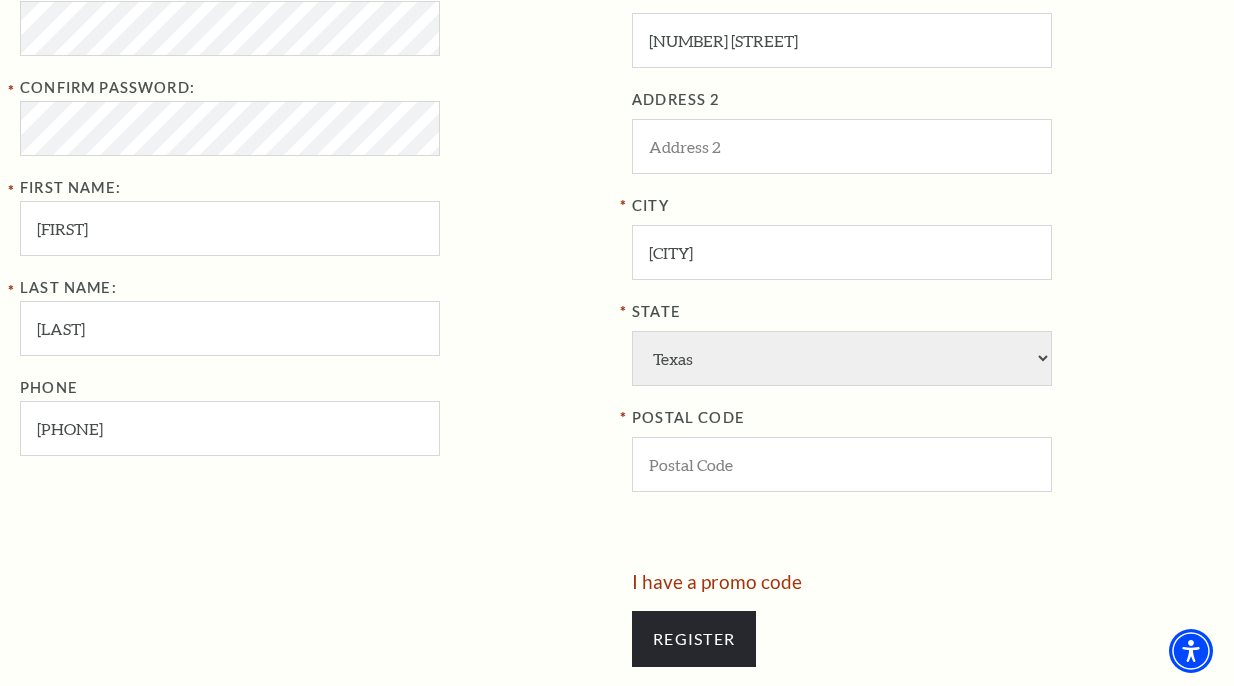 click on "New Address
COUNTRY   Afghanistan Albania Algeria Andorra Angola Antigua and Barbuda Argentina Aruba Australia Austria Azores Bahamas Bahrain Bangladesh Barbados Belgium Belize Benin Bermuda Bhutan Bolivia Botswana Brazil British Virgin Islnd Brunei Darussalam Bulgaria Burkina Faso Burma Burundi Cameroon Canada Canal Zone Canary Islands Cape Verde Cayman Islands Central African Rep Chad Channel Islands Chile Colombia Comoros Confed of Senegambia Congo Cook Islands Costa Rica Croatia Cuba Curacao Cyprus Czechoslovakia Dahomey Denmark Djibouti Dm People's Rp Korea Dominica Dominican Republic Ecuador Egypt El Salvador England Equatorial Guinea Estonia Ethiopia Faeroe Islands Falkland Islands Fed Rep of Germany Fiji Finland France French Guiana French Polynesia Gabon Germany Ghana Gibraltar Gilbert & Ellice Is Greece Greenland Grenada Guadaloupe Guatemala Guinea Guinea-Bissau Guyana Haiti Honduras Hong Kong Hungary USA" at bounding box center [923, 174] 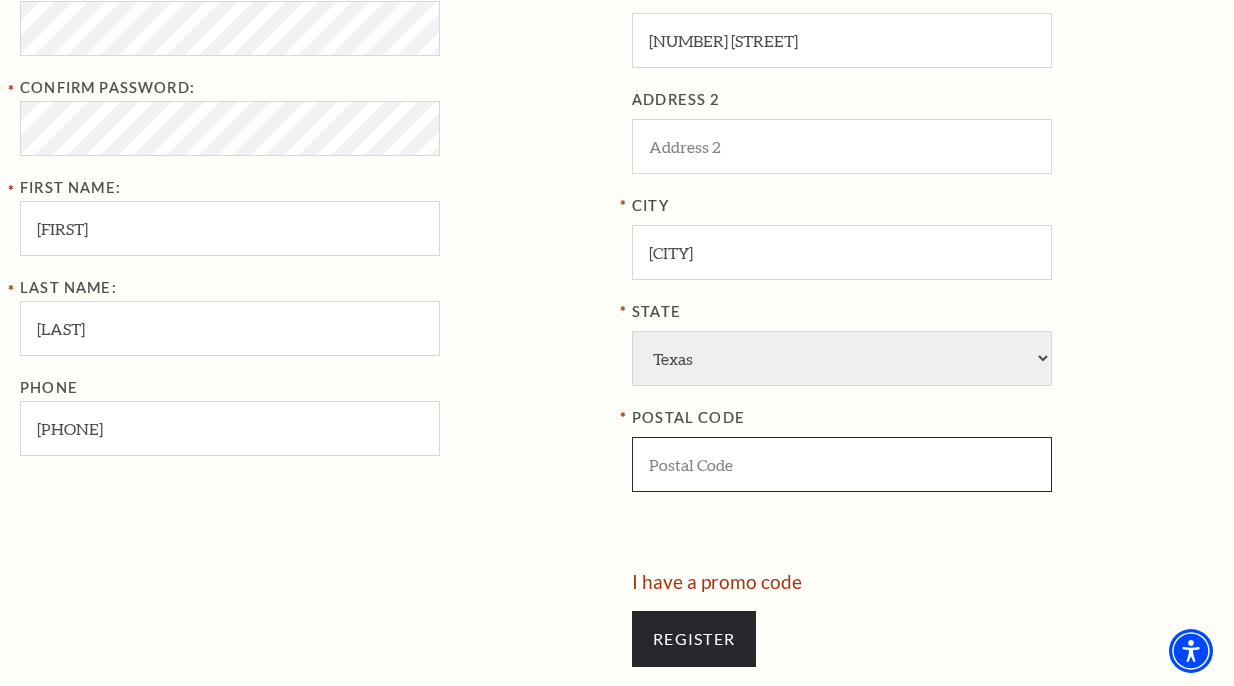 click at bounding box center [842, 464] 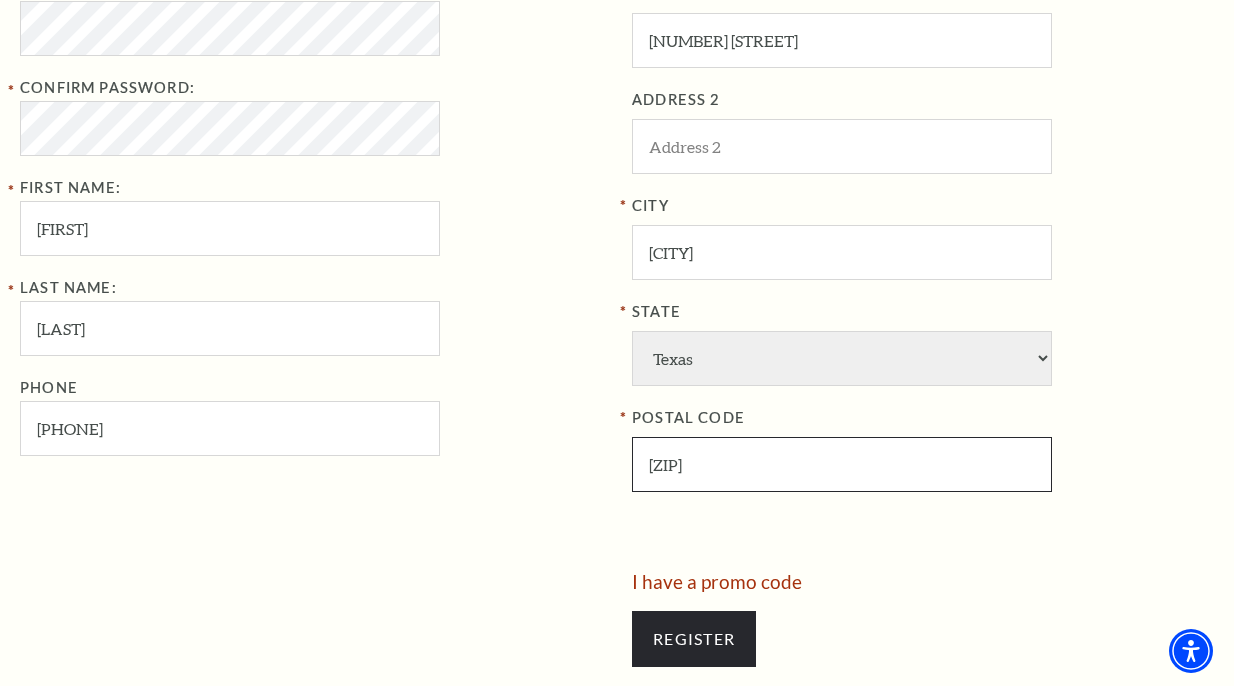 type on "76110" 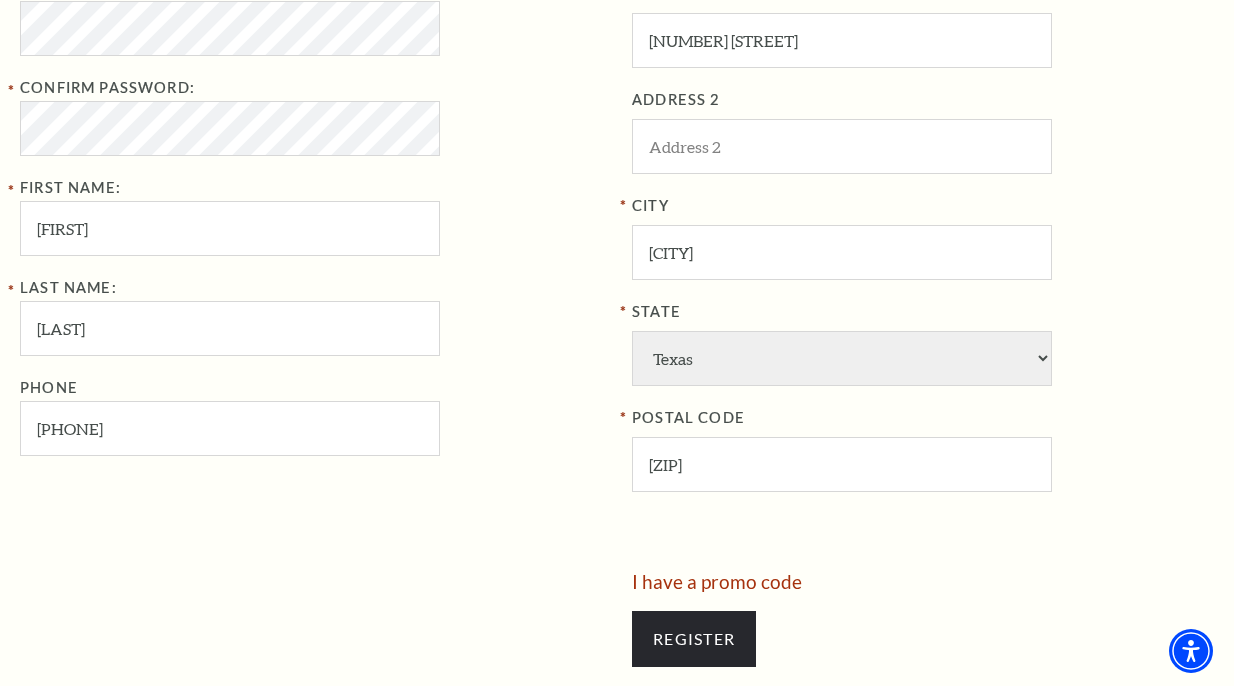 click on "POSTAL CODE" at bounding box center (923, 418) 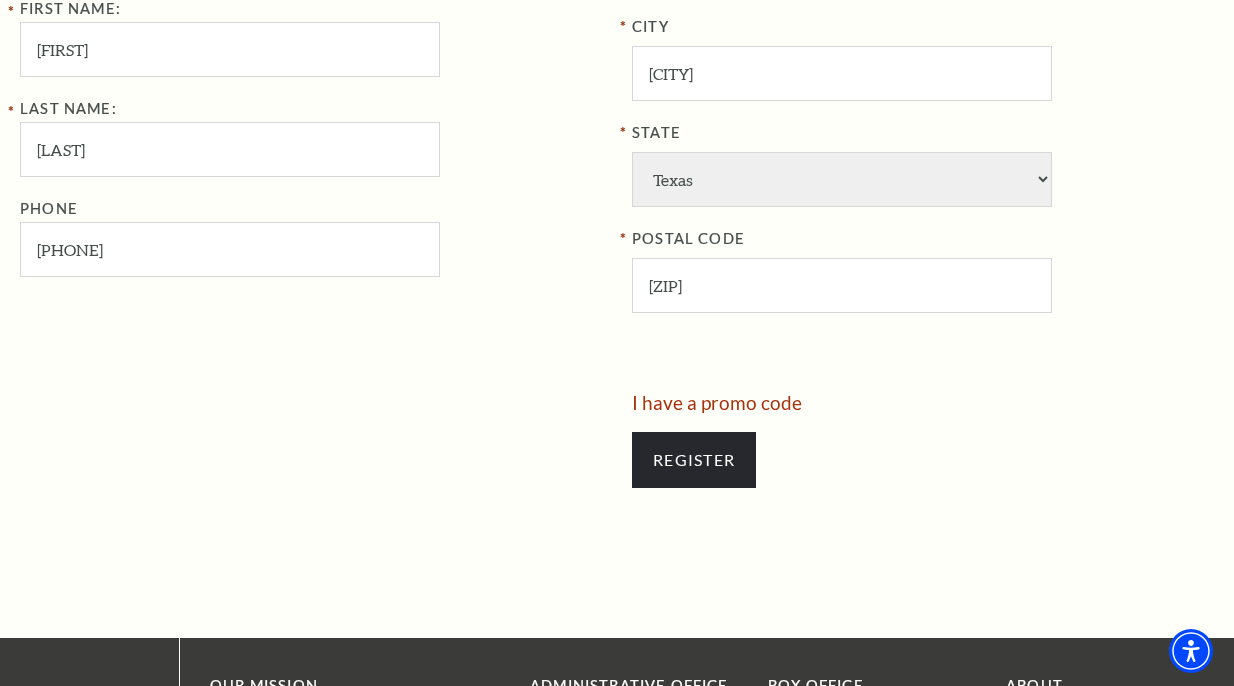 scroll, scrollTop: 1000, scrollLeft: 0, axis: vertical 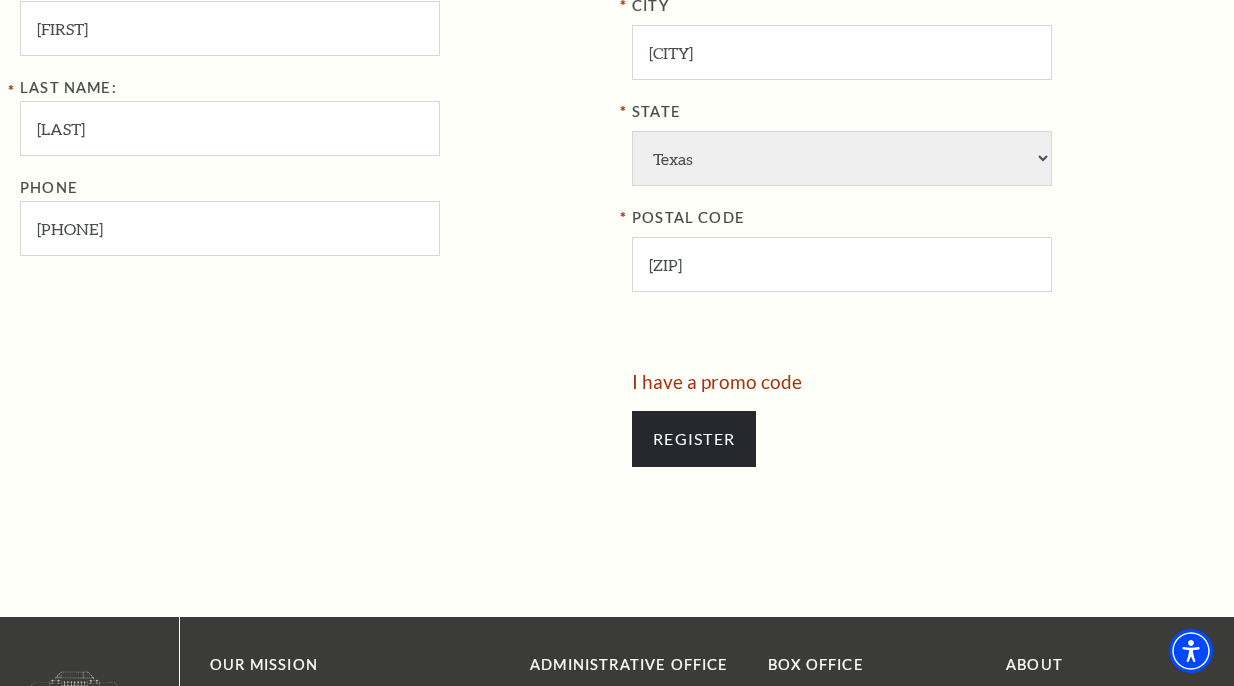 click on "Register" at bounding box center [923, 439] 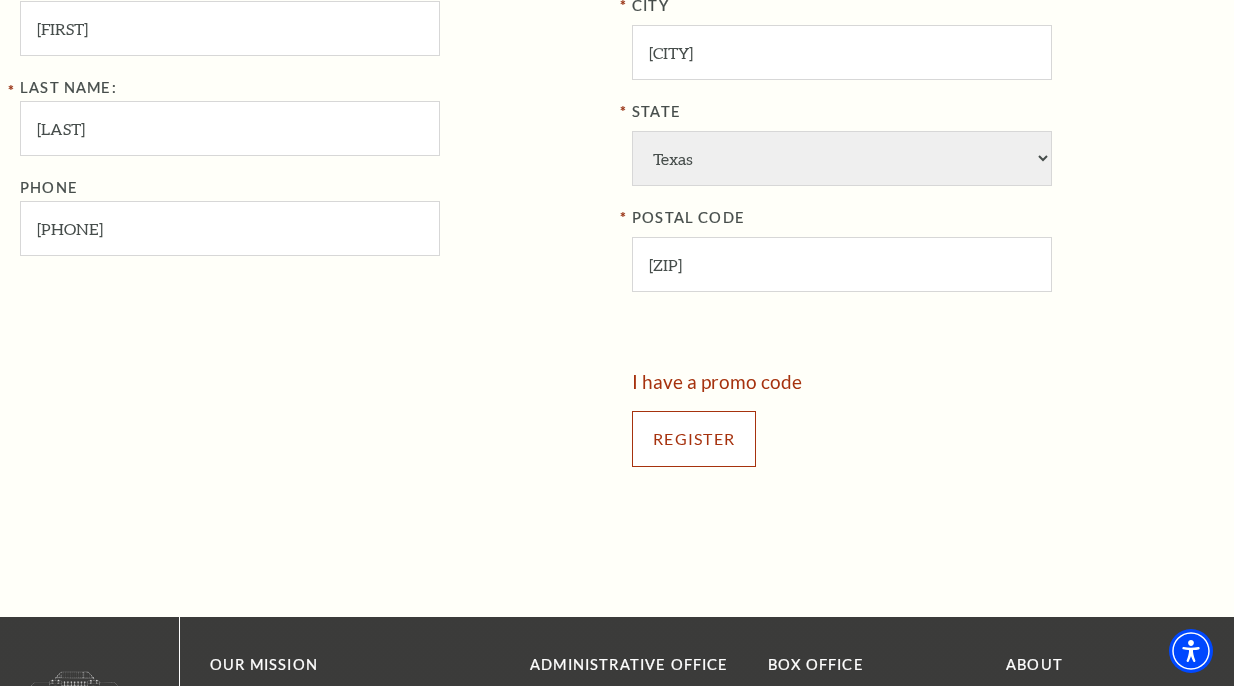 click on "Register" at bounding box center (694, 439) 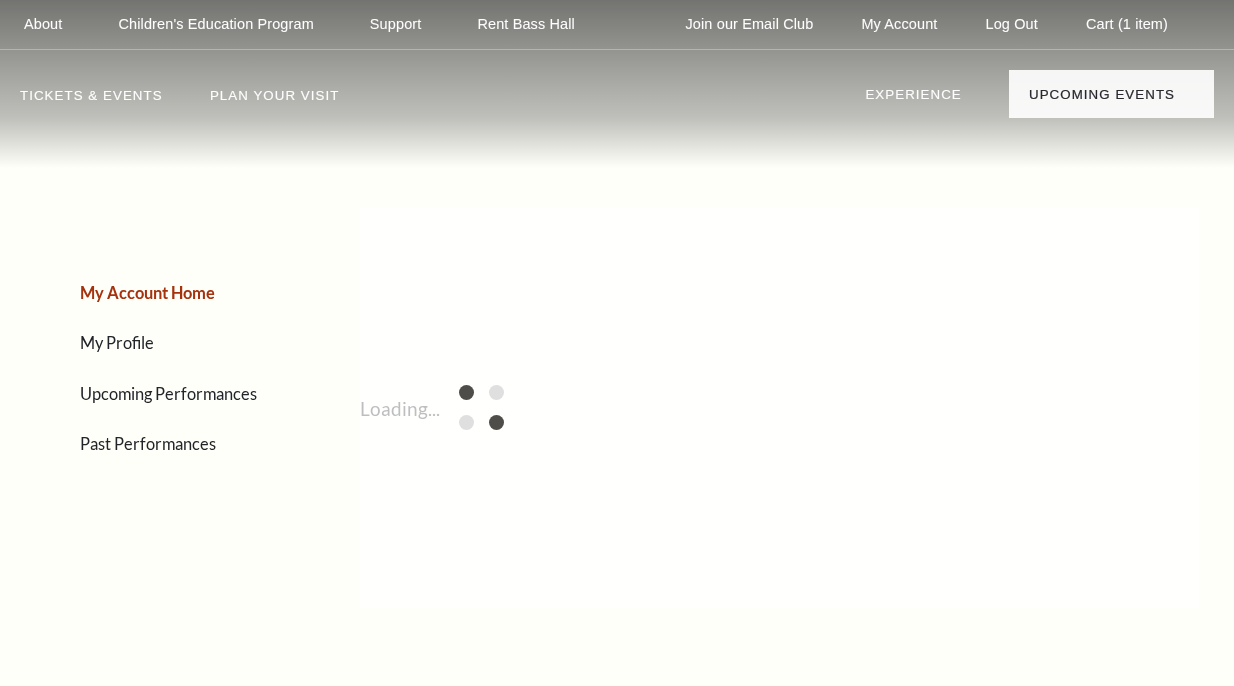 scroll, scrollTop: 0, scrollLeft: 0, axis: both 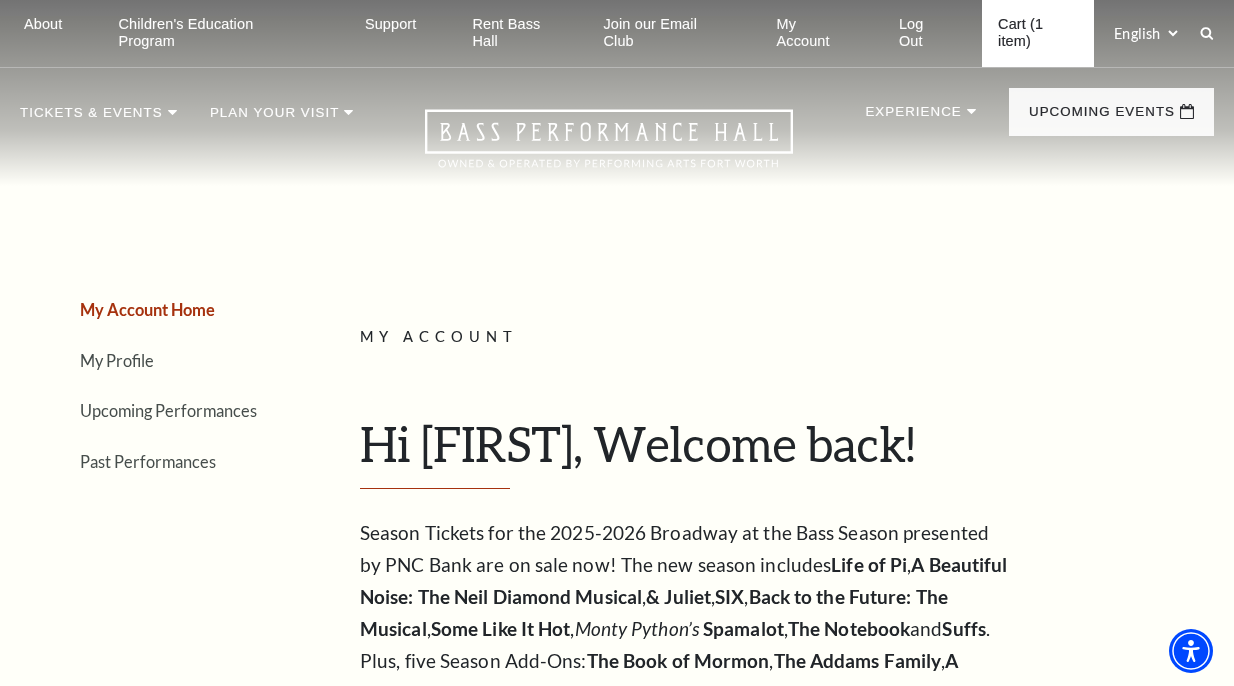 click on "Cart (1 item)" at bounding box center (1038, 33) 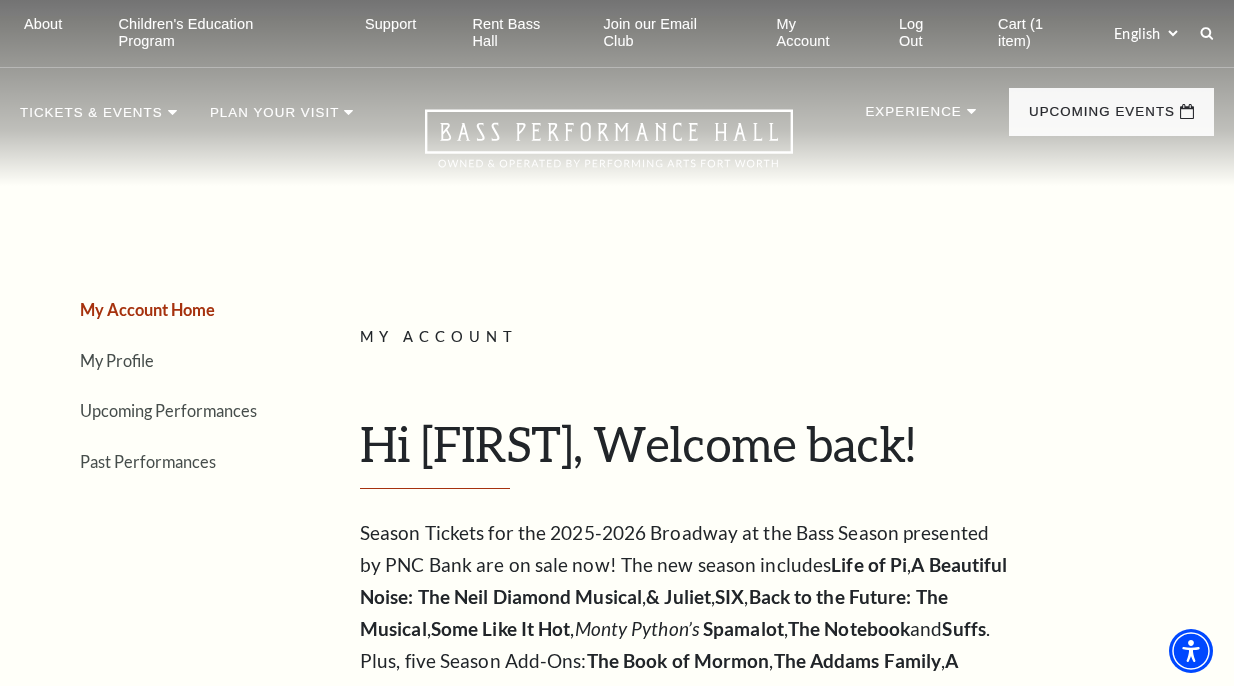 click on "Hi Larry, Welcome back!" at bounding box center [779, 452] 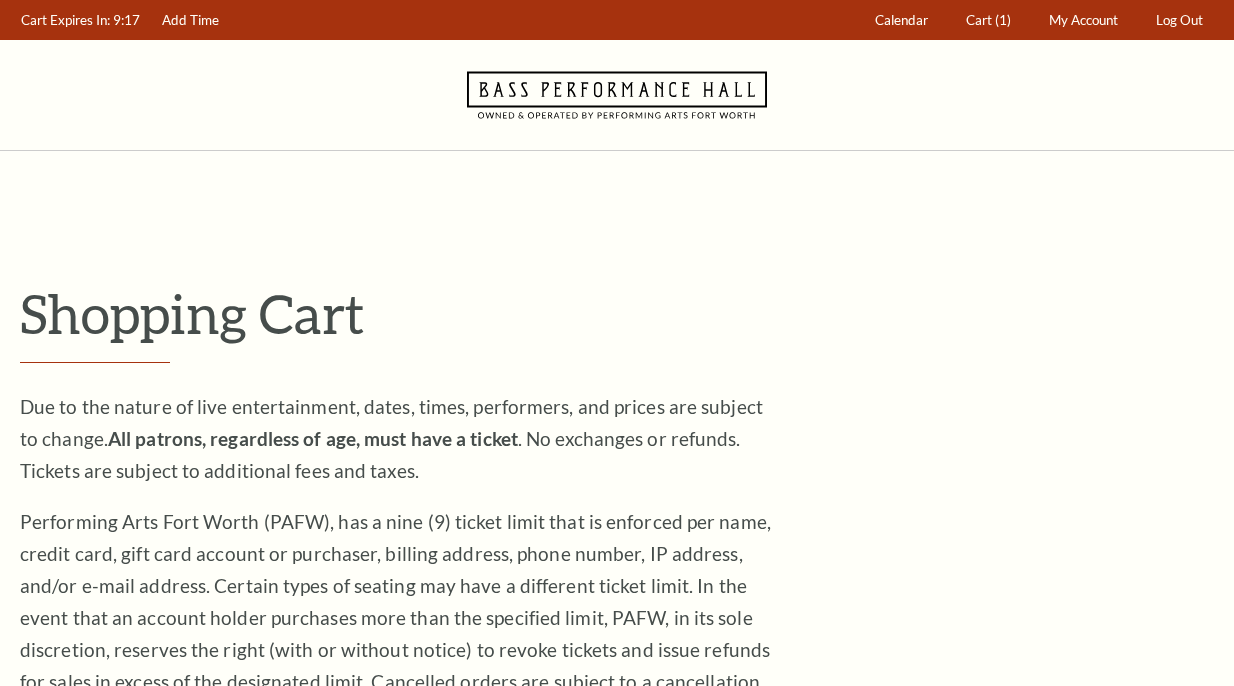 scroll, scrollTop: 0, scrollLeft: 0, axis: both 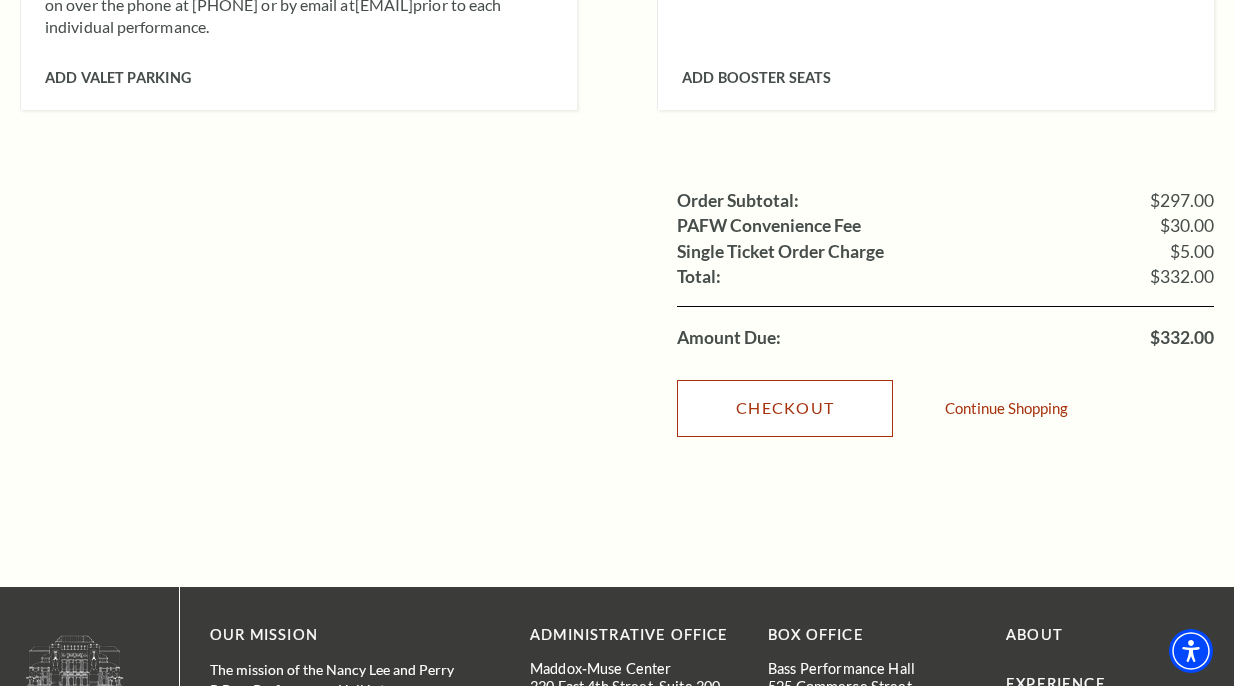 click on "Checkout" at bounding box center [785, 408] 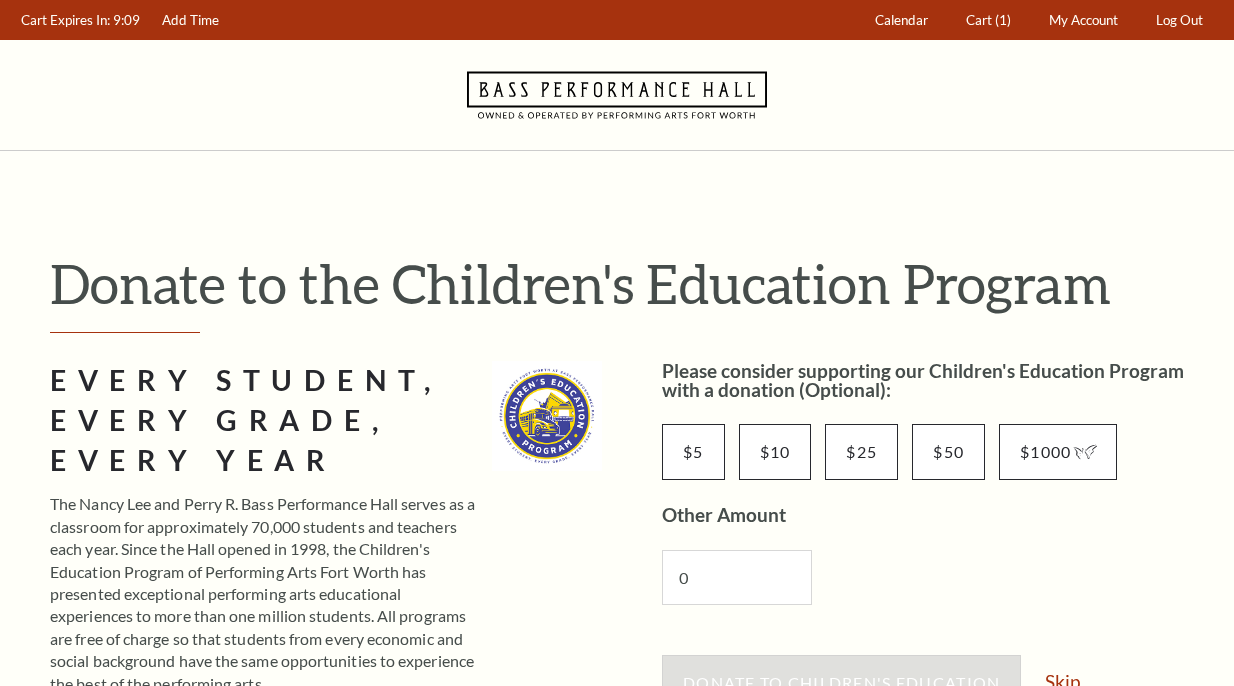 scroll, scrollTop: 0, scrollLeft: 0, axis: both 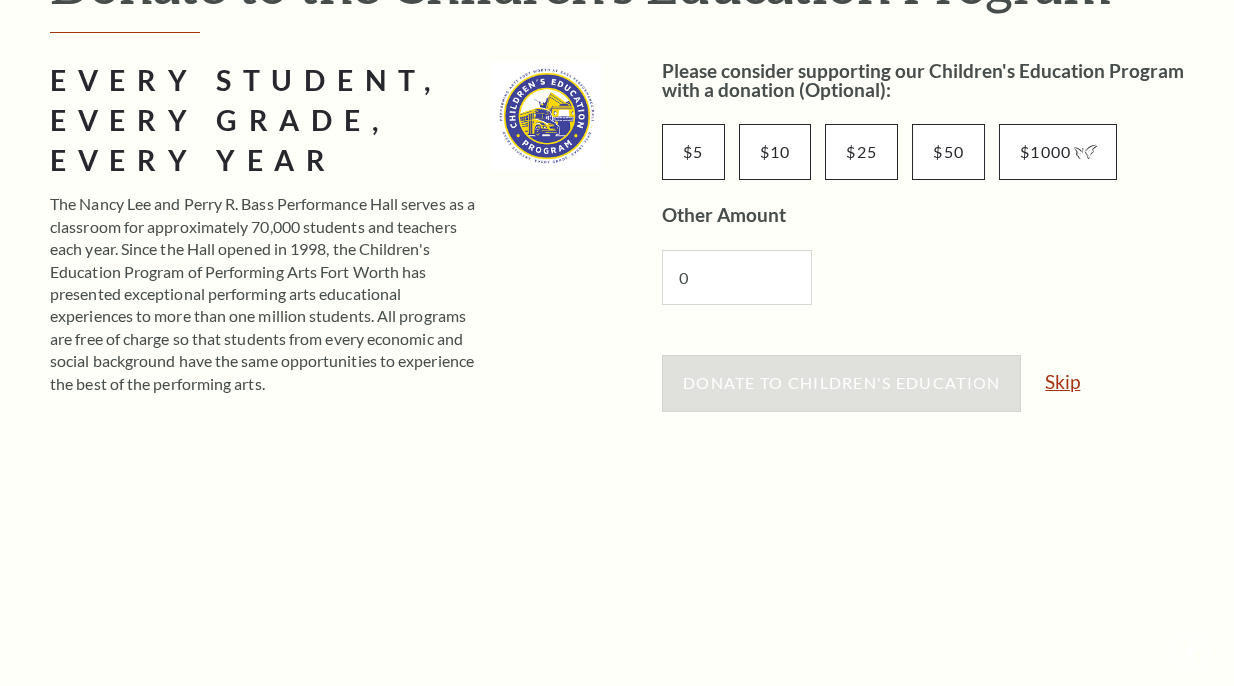 click on "Skip" at bounding box center [1062, 381] 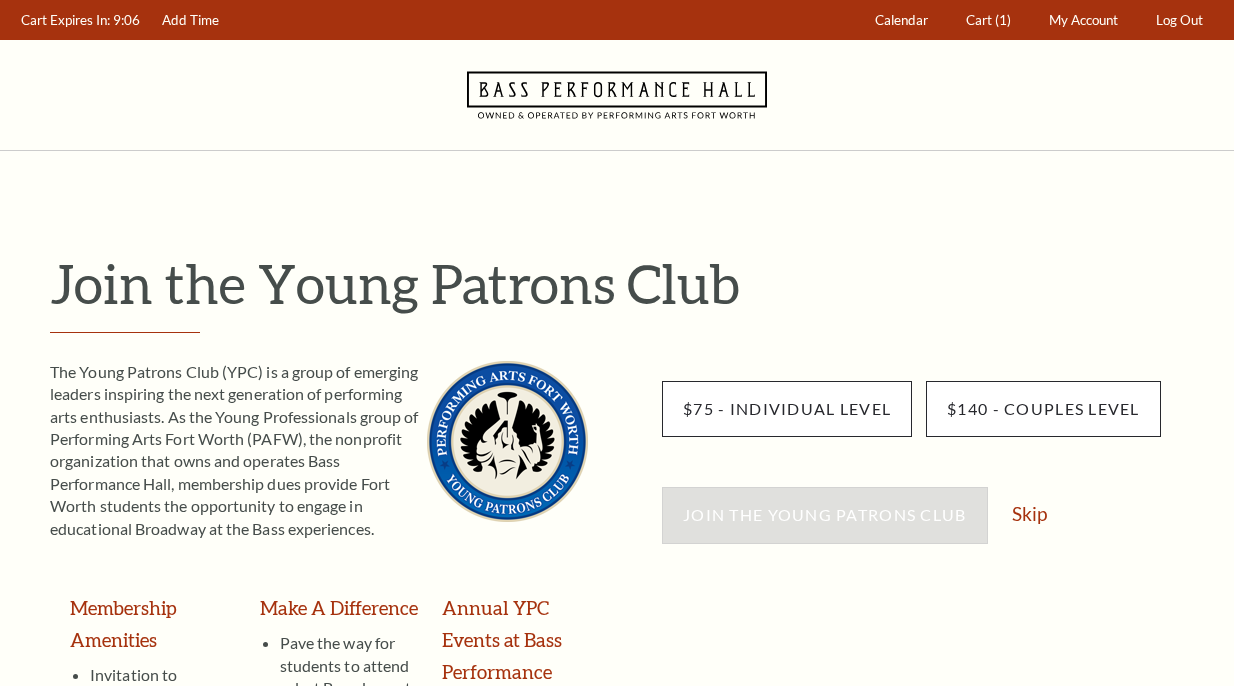 scroll, scrollTop: 0, scrollLeft: 0, axis: both 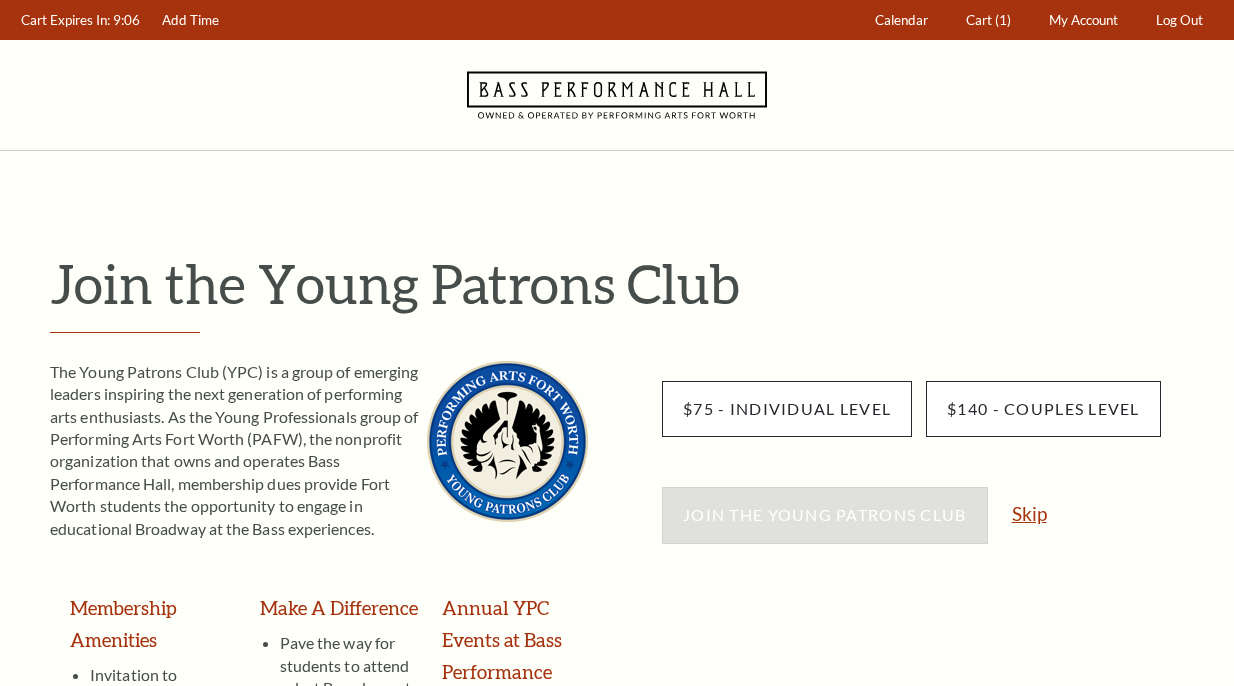 click on "Skip" at bounding box center [1029, 513] 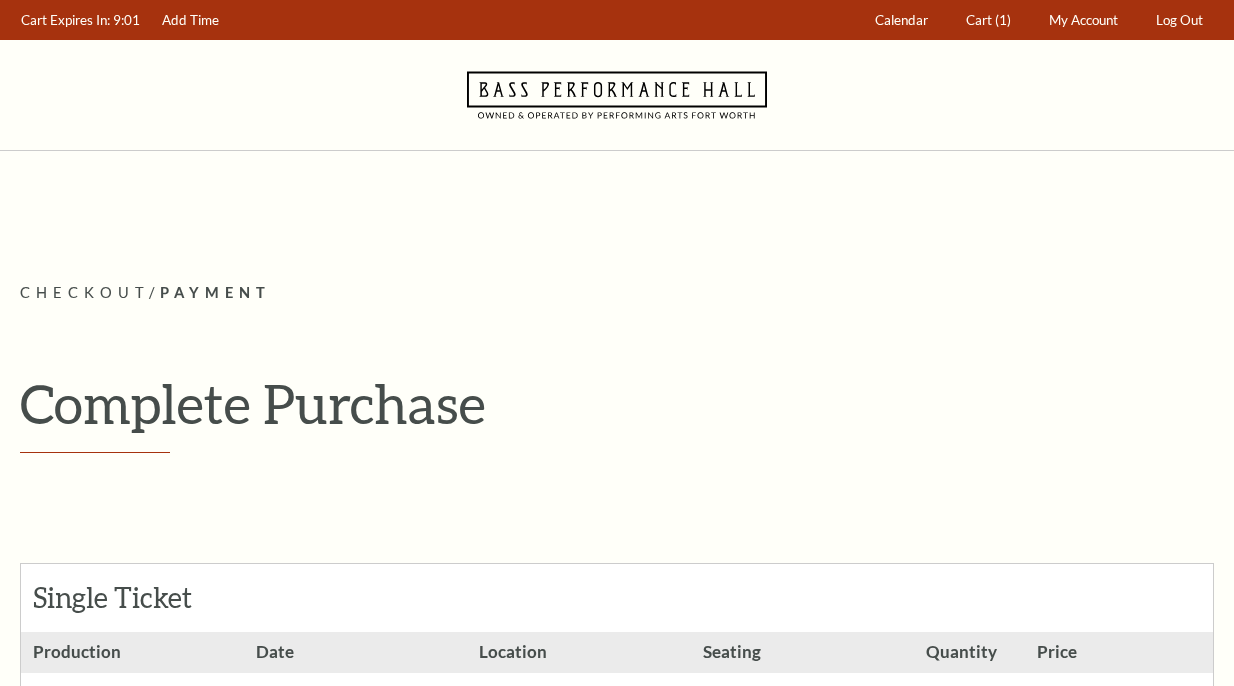 scroll, scrollTop: 0, scrollLeft: 0, axis: both 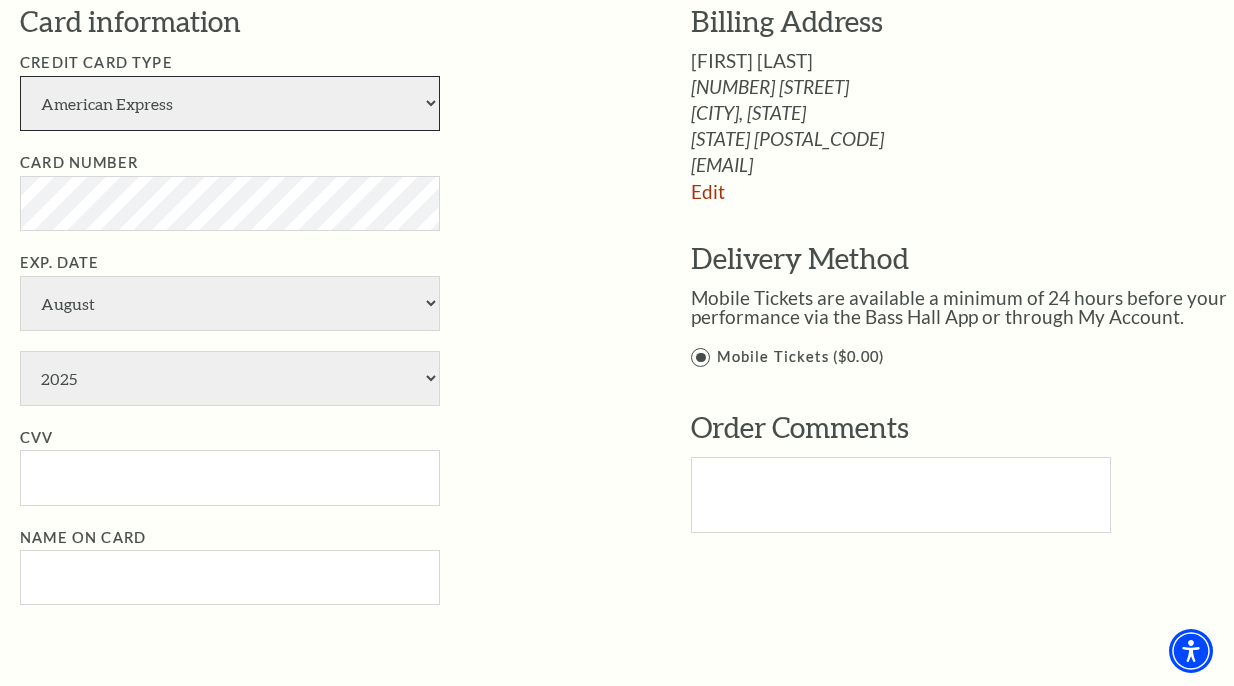 click on "American Express
Visa
Master Card
Discover" at bounding box center (230, 103) 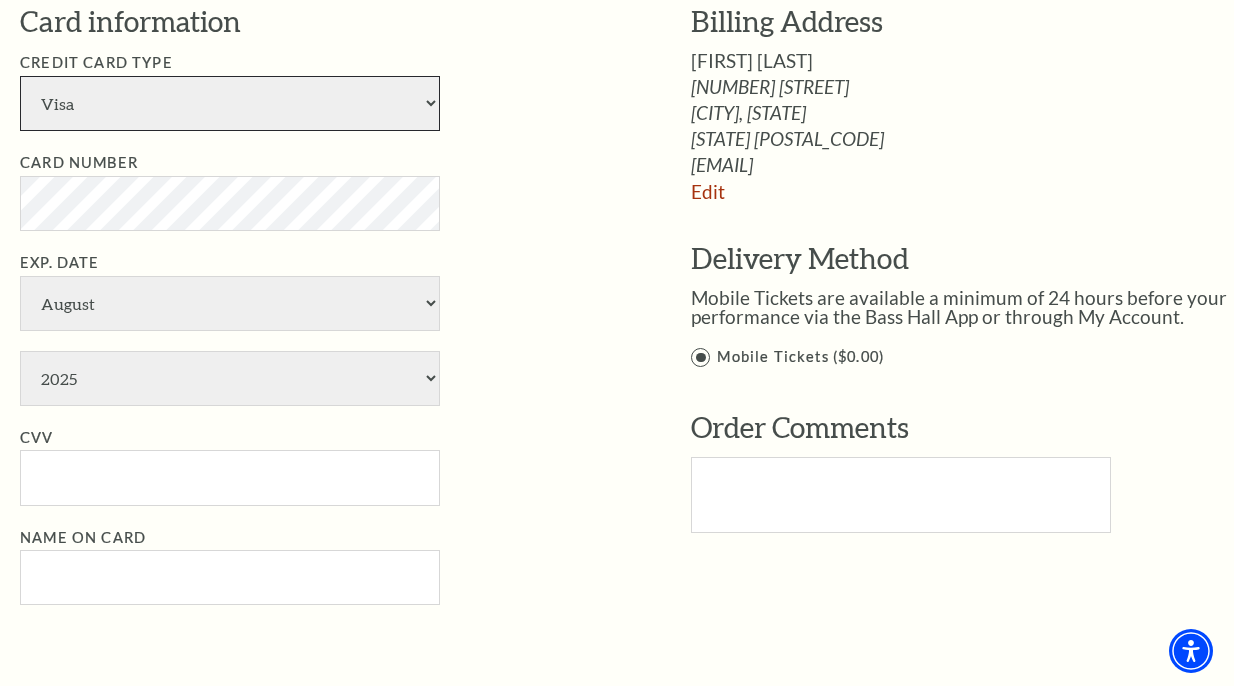 click on "American Express
Visa
Master Card
Discover" at bounding box center (230, 103) 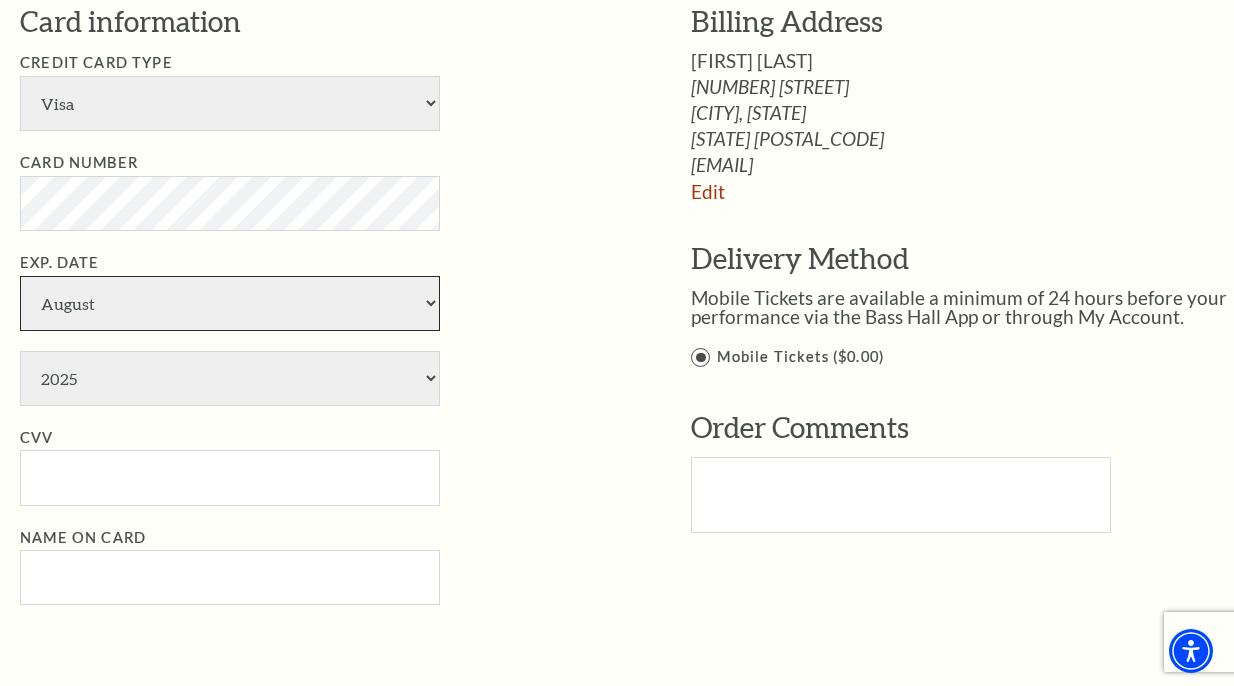 click on "January
February
March
April
May
June
July
August
September
October
November
December" at bounding box center [230, 303] 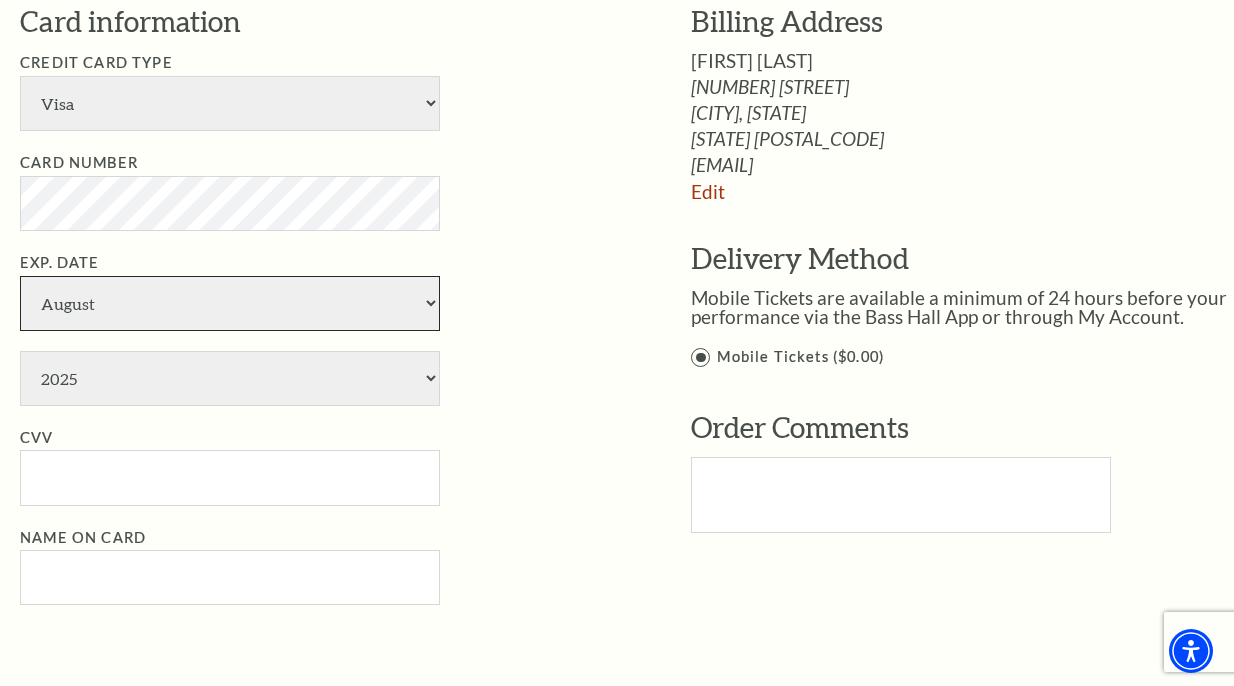 select on "6" 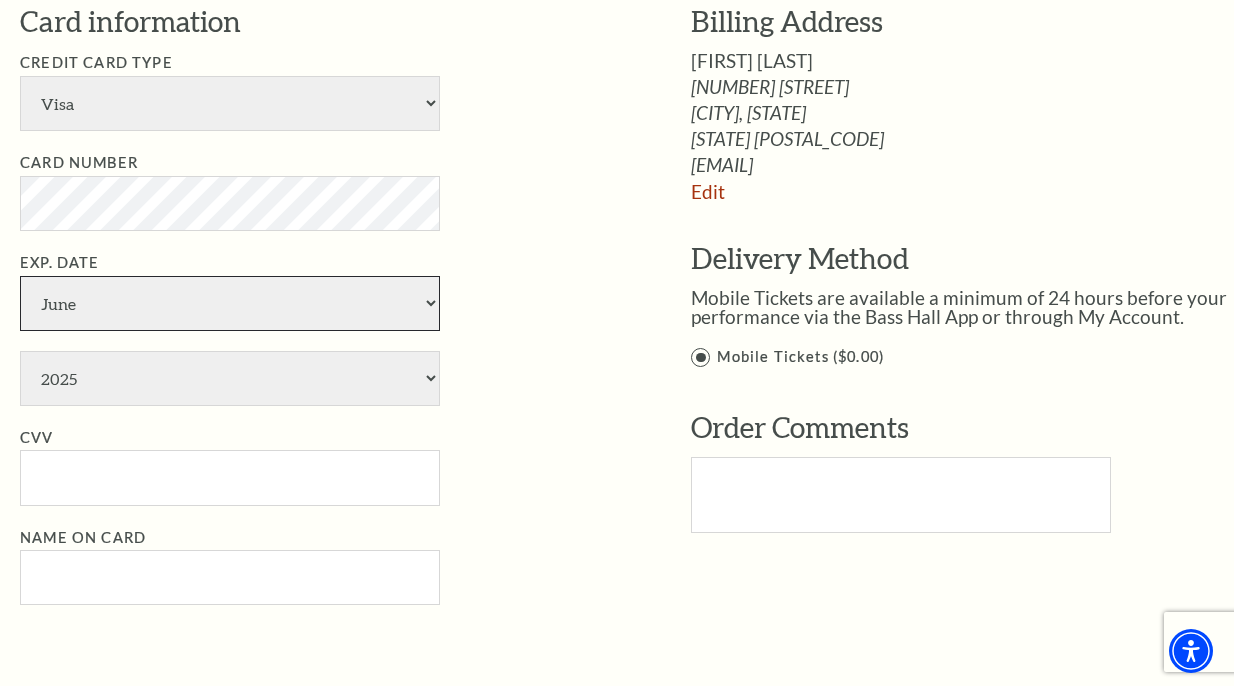 click on "January
February
March
April
May
June
July
August
September
October
November
December" at bounding box center (230, 303) 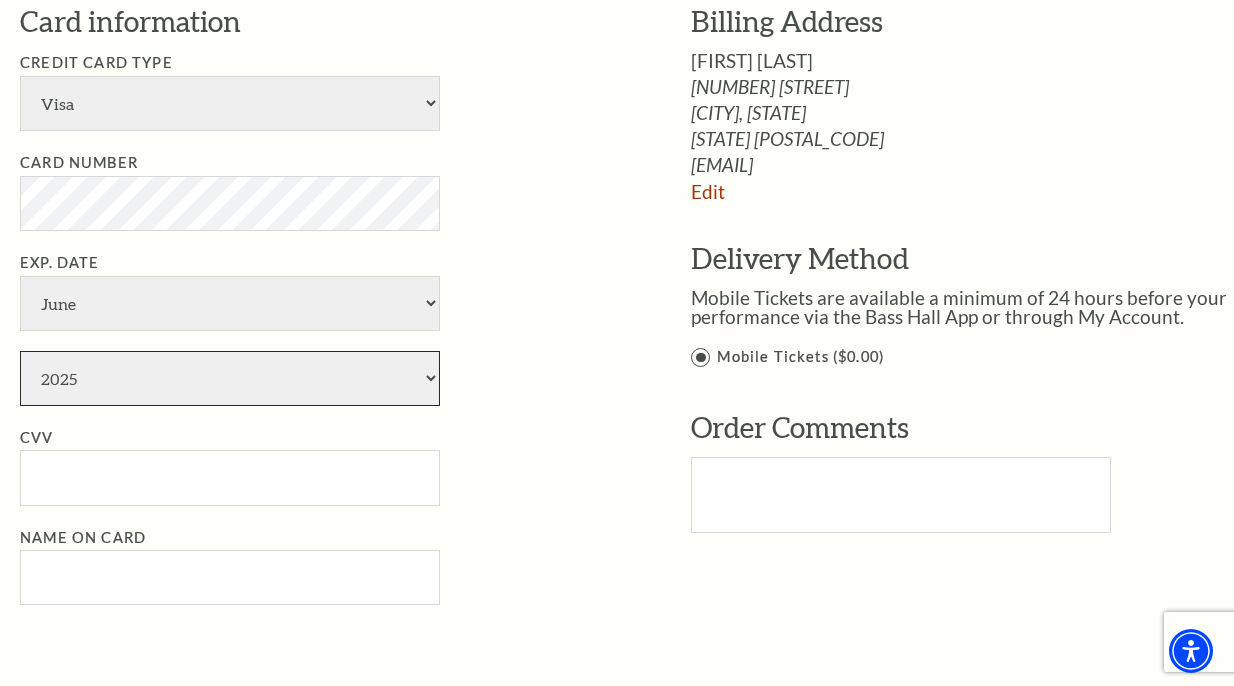 click on "2025
2026
2027
2028
2029
2030
2031
2032
2033
2034" at bounding box center [230, 378] 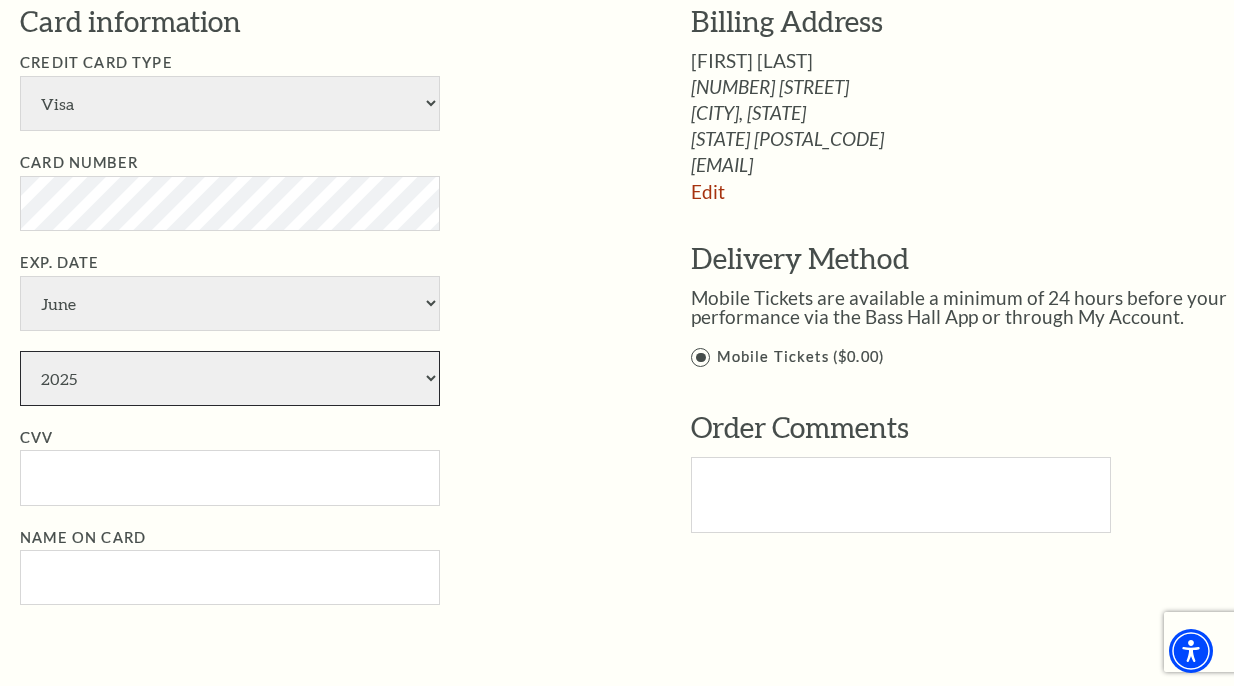 select on "2029" 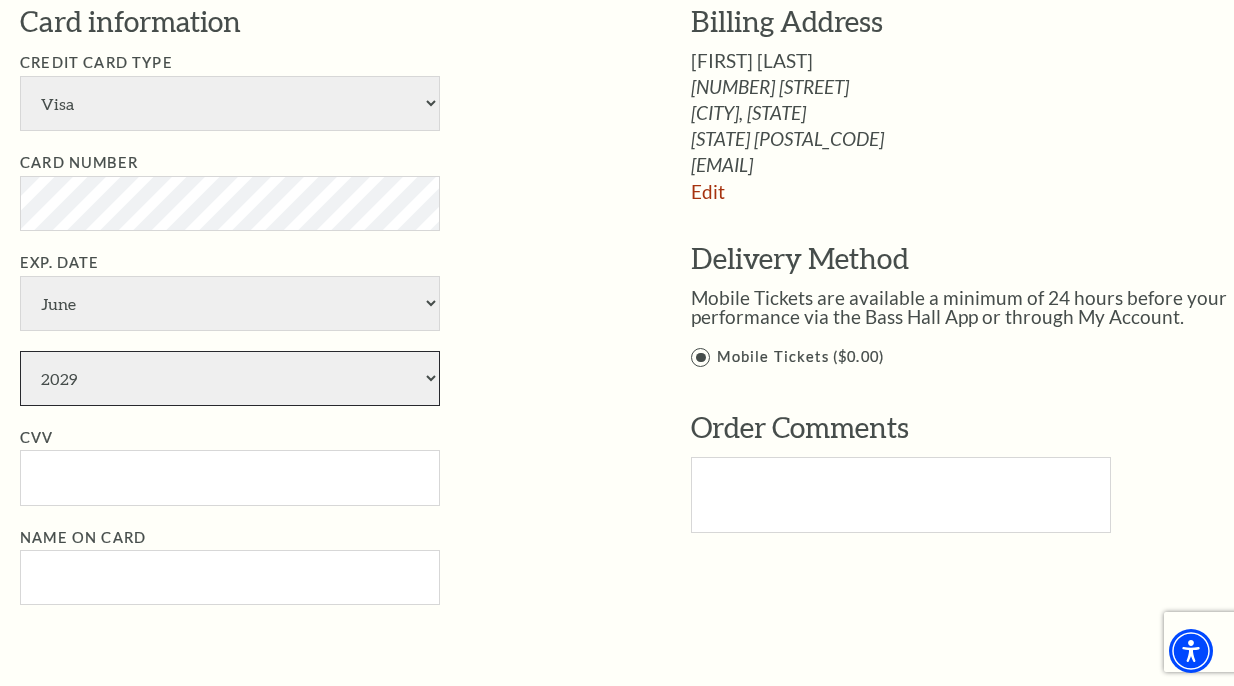 click on "2025
2026
2027
2028
2029
2030
2031
2032
2033
2034" at bounding box center (230, 378) 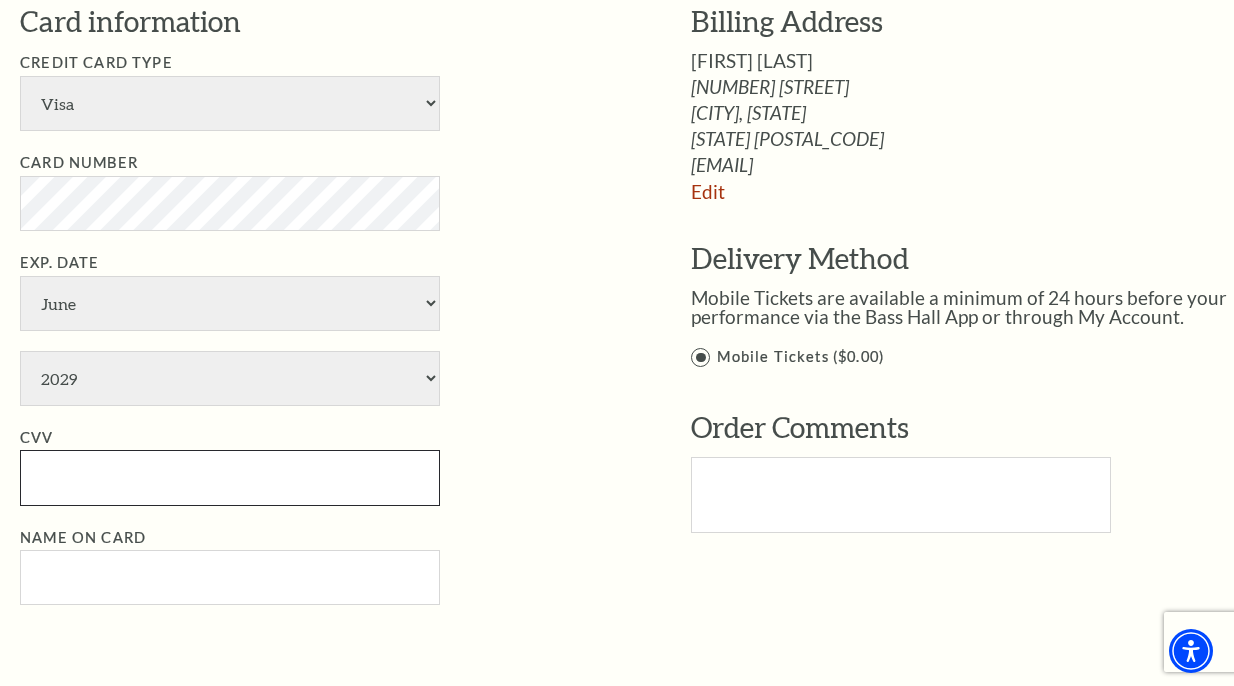 click on "CVV" at bounding box center [230, 477] 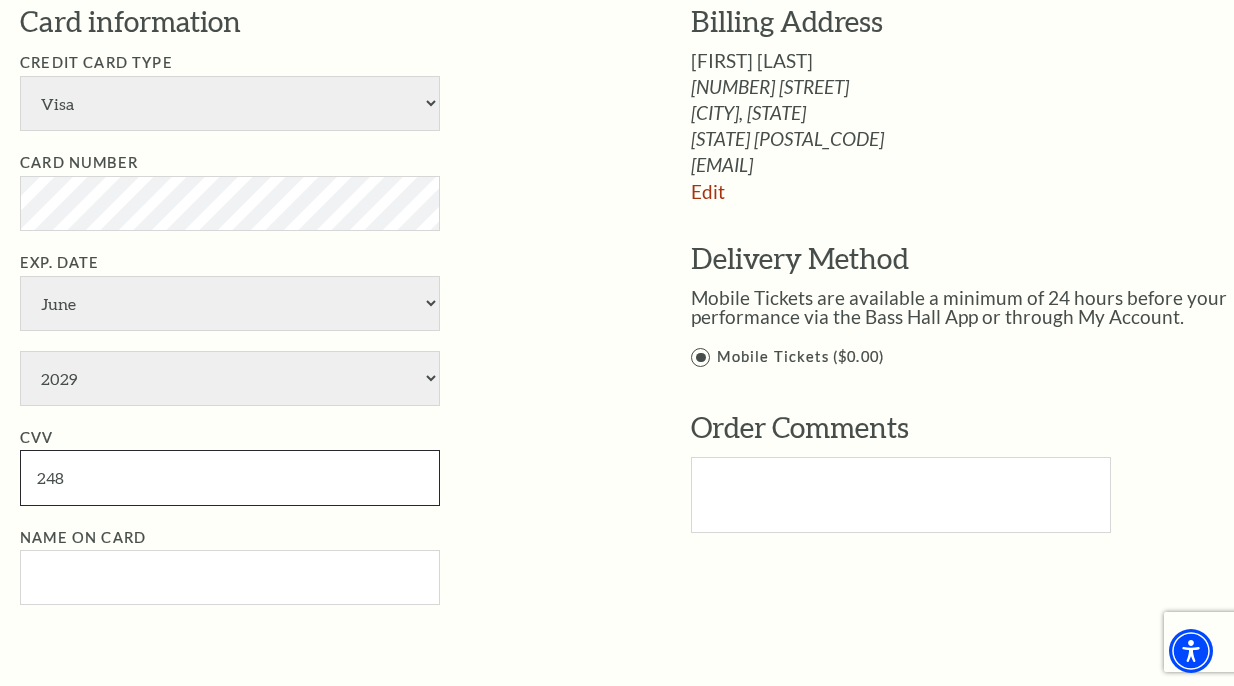 type on "248" 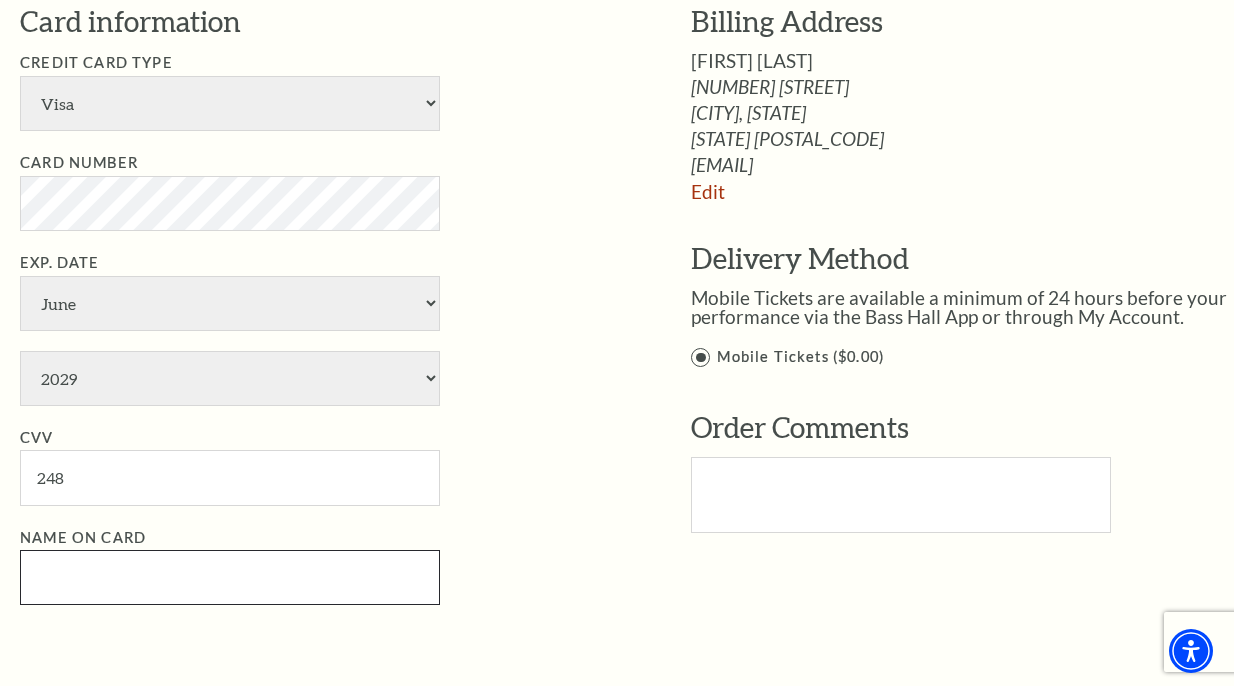 click on "Name on Card" at bounding box center (230, 577) 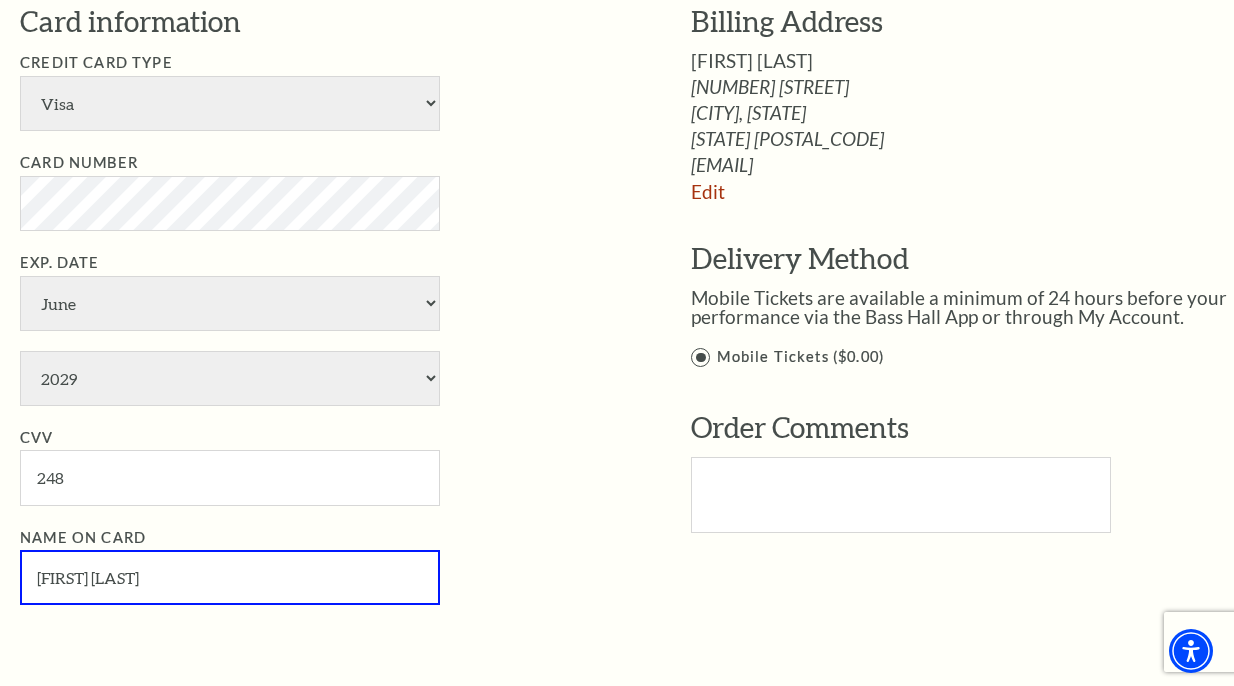 type on "Larry Thompson" 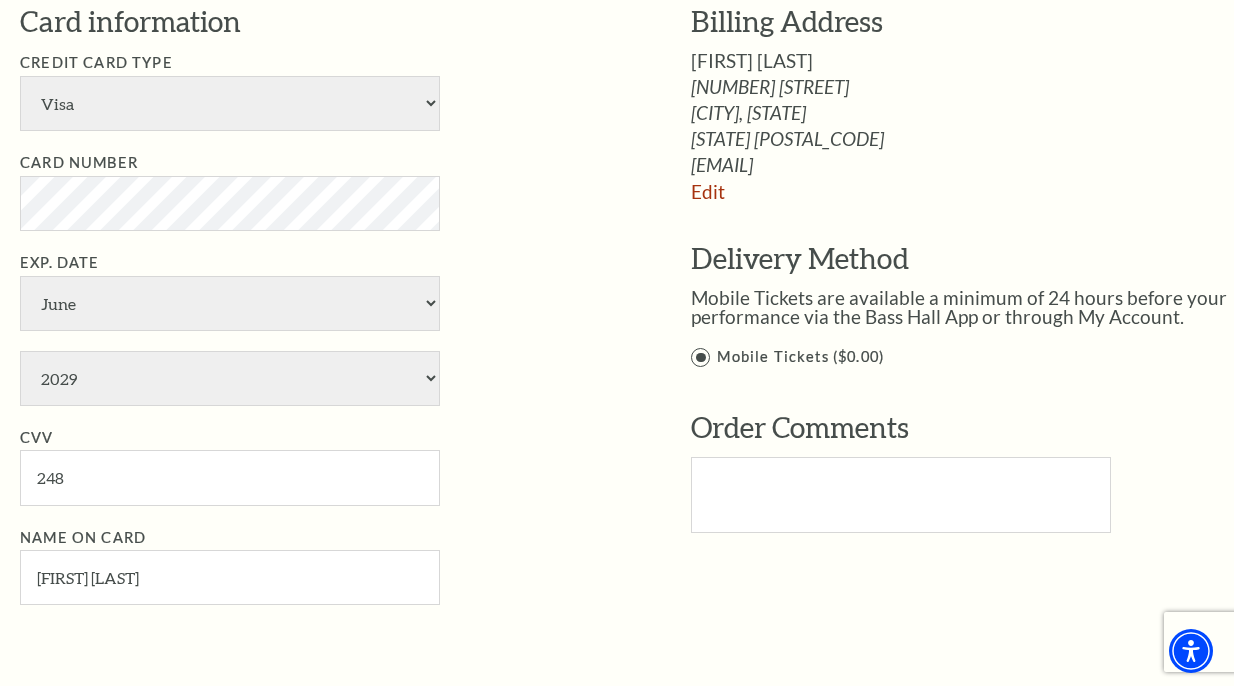 click on "Name on Card
Larry Thompson" at bounding box center [325, 566] 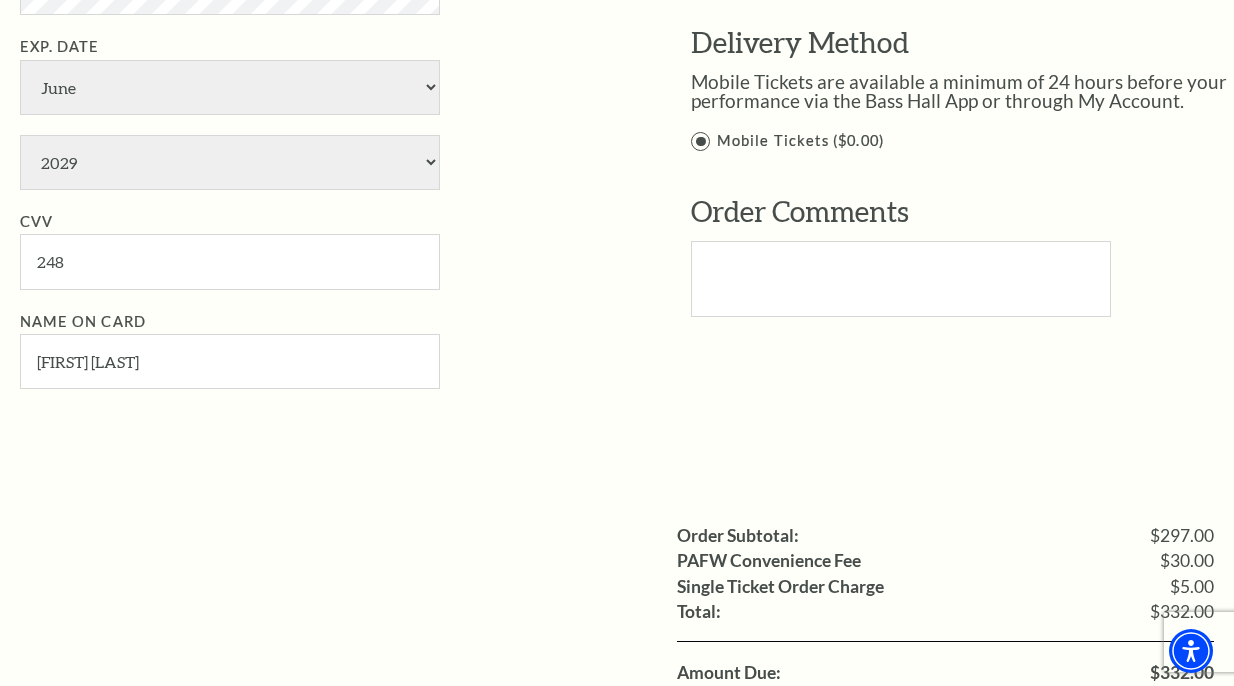 scroll, scrollTop: 1600, scrollLeft: 0, axis: vertical 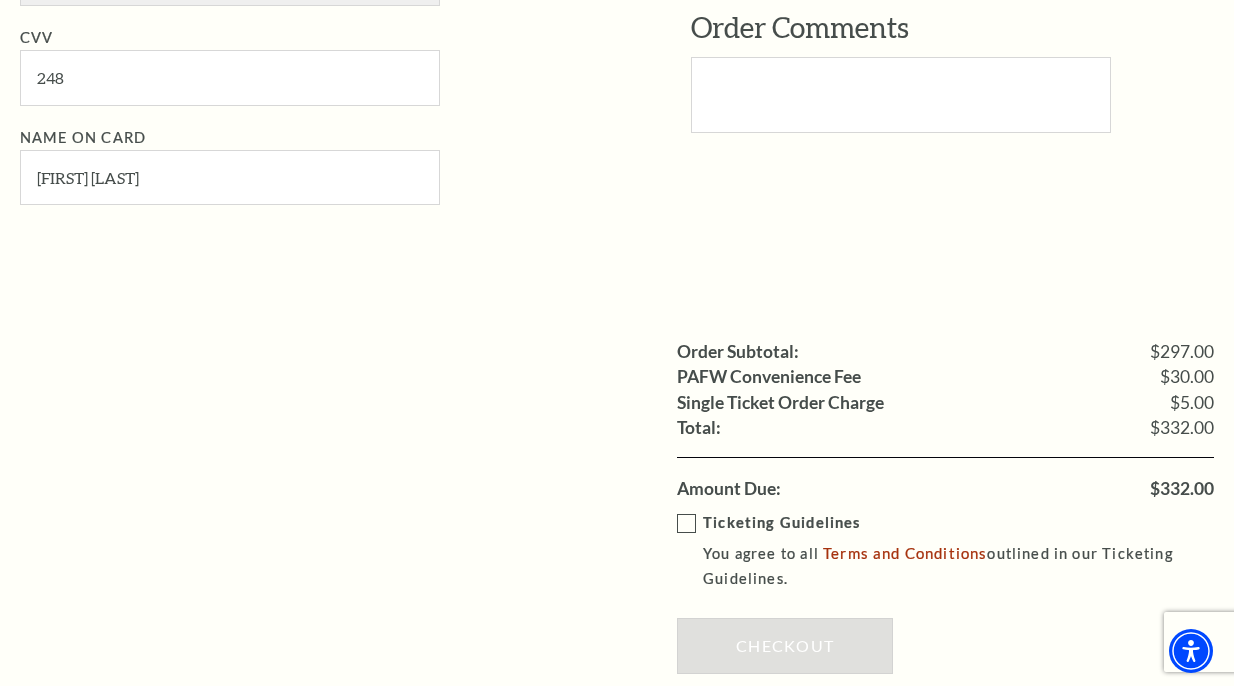 click on "Ticketing Guidelines
You agree to all   Terms and Conditions  outlined in our Ticketing Guidelines." at bounding box center (960, 551) 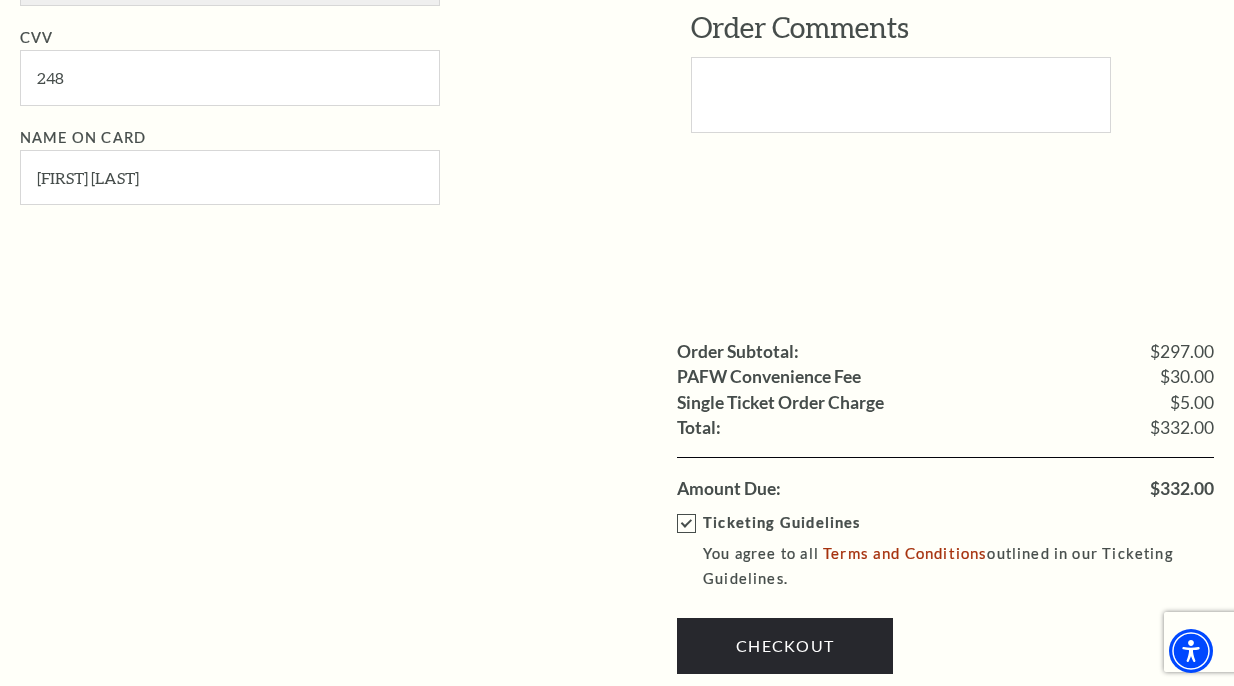 click on "Ticketing Guidelines
You agree to all   Terms and Conditions  outlined in our Ticketing Guidelines." at bounding box center [960, 551] 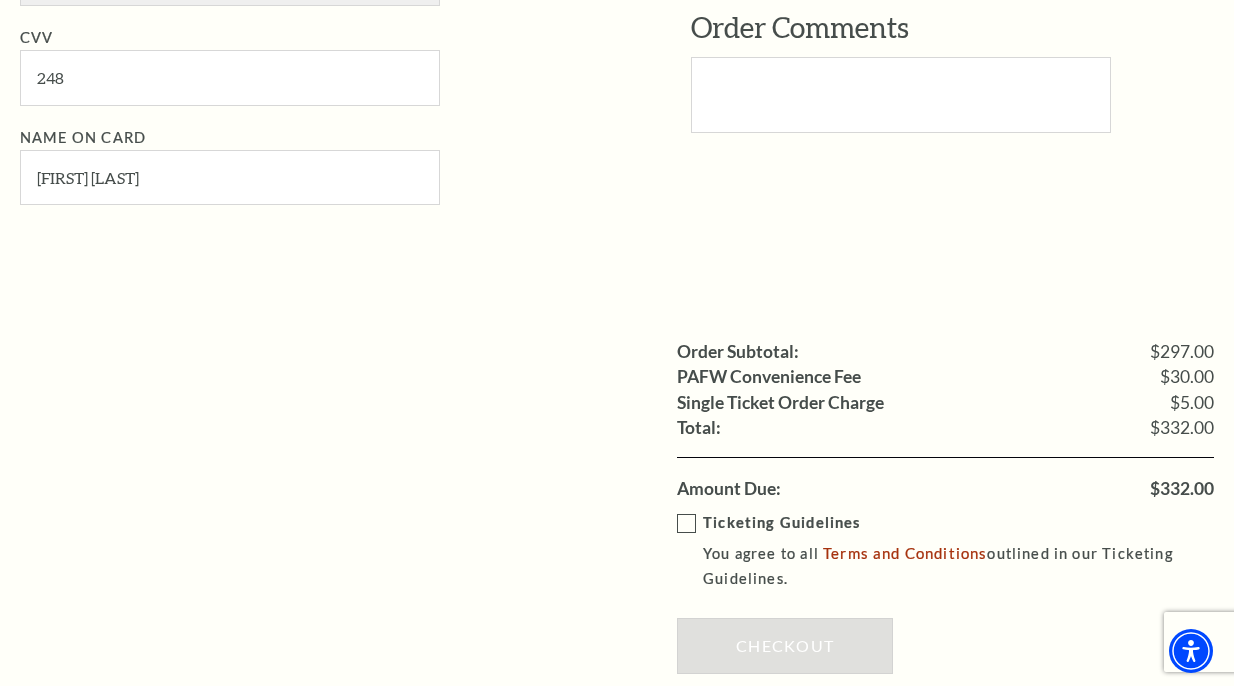 click on "Ticketing Guidelines
You agree to all   Terms and Conditions  outlined in our Ticketing Guidelines." at bounding box center (960, 551) 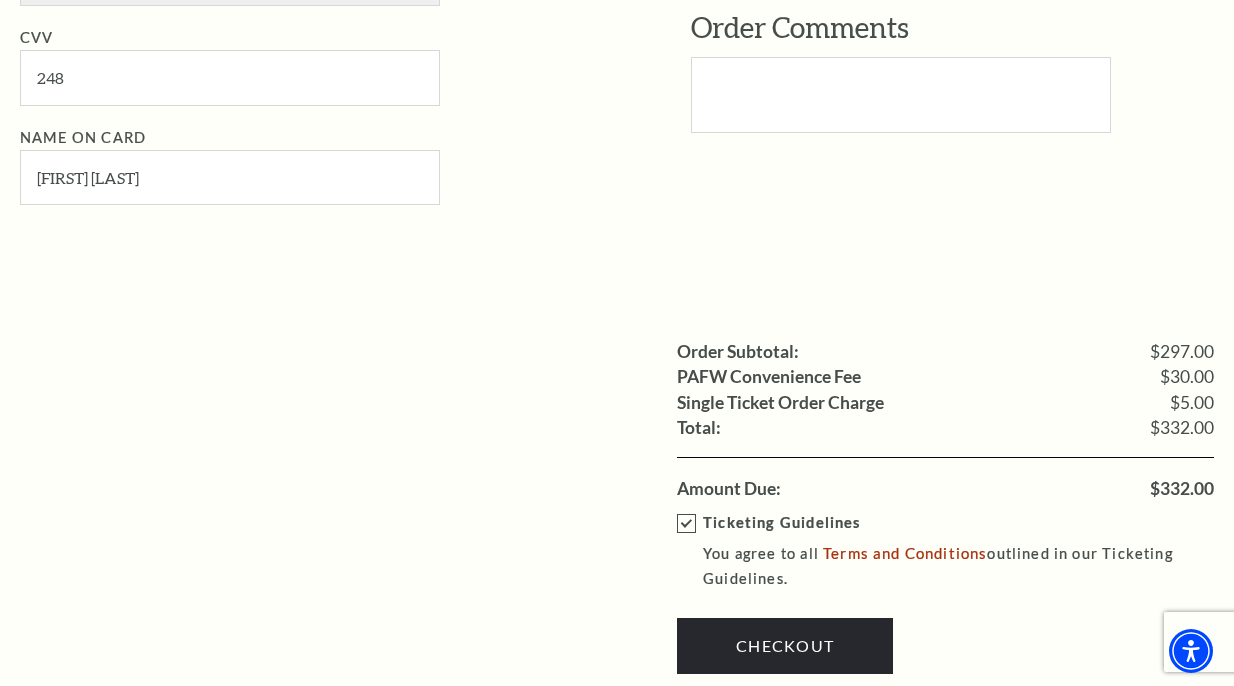 click on "Order Subtotal:
$297.00
PAFW Convenience Fee
$30.00
Single Ticket Order Charge
$5.00
Shipping:
Total:
$332.00
Amount Due:
$332.00" at bounding box center [617, 420] 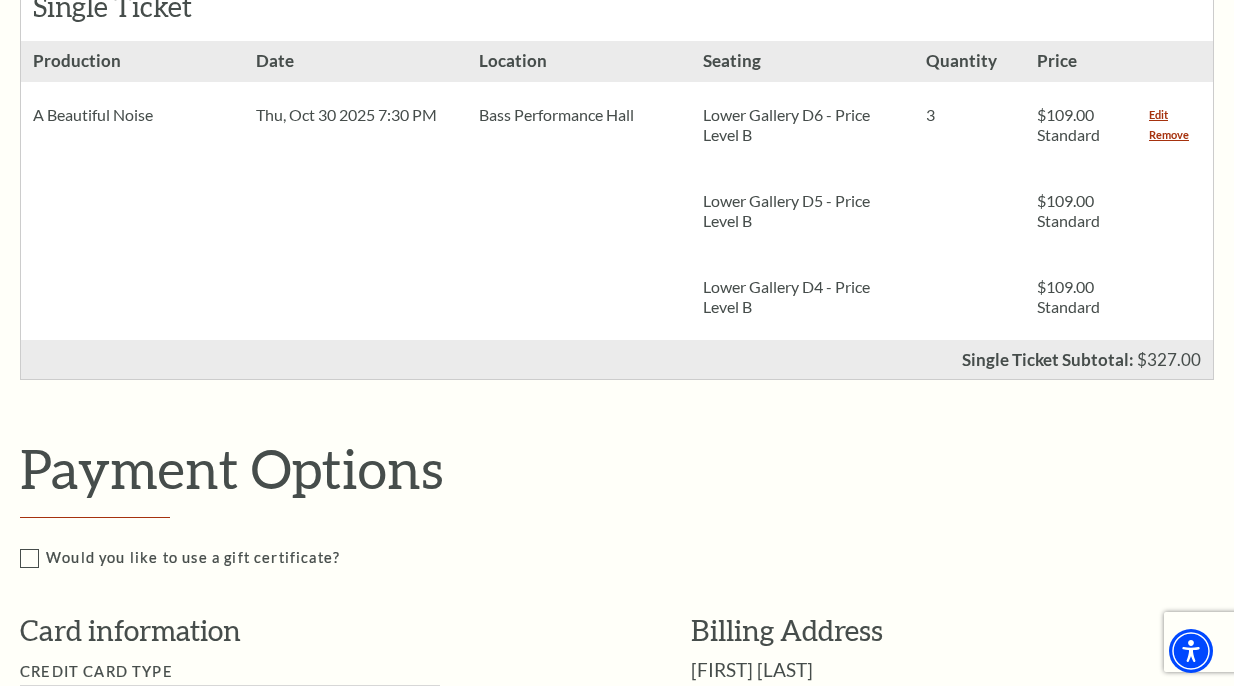 scroll, scrollTop: 400, scrollLeft: 0, axis: vertical 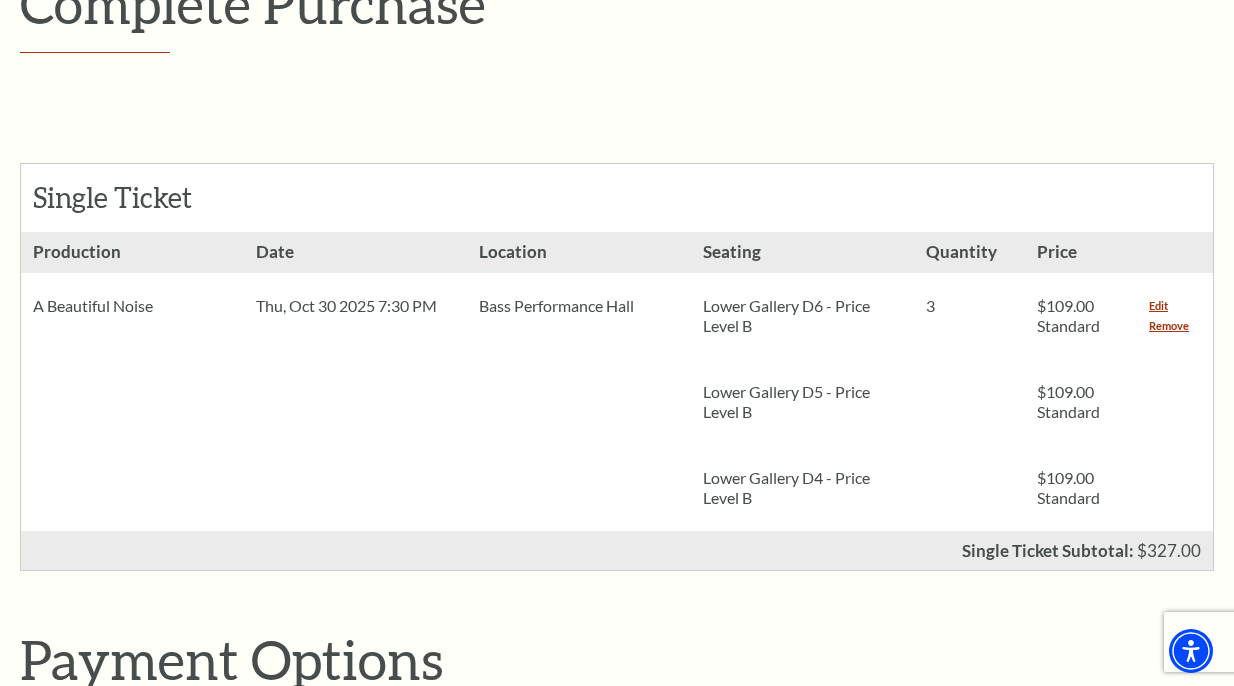 click on "Bass Performance Hall" at bounding box center [578, 306] 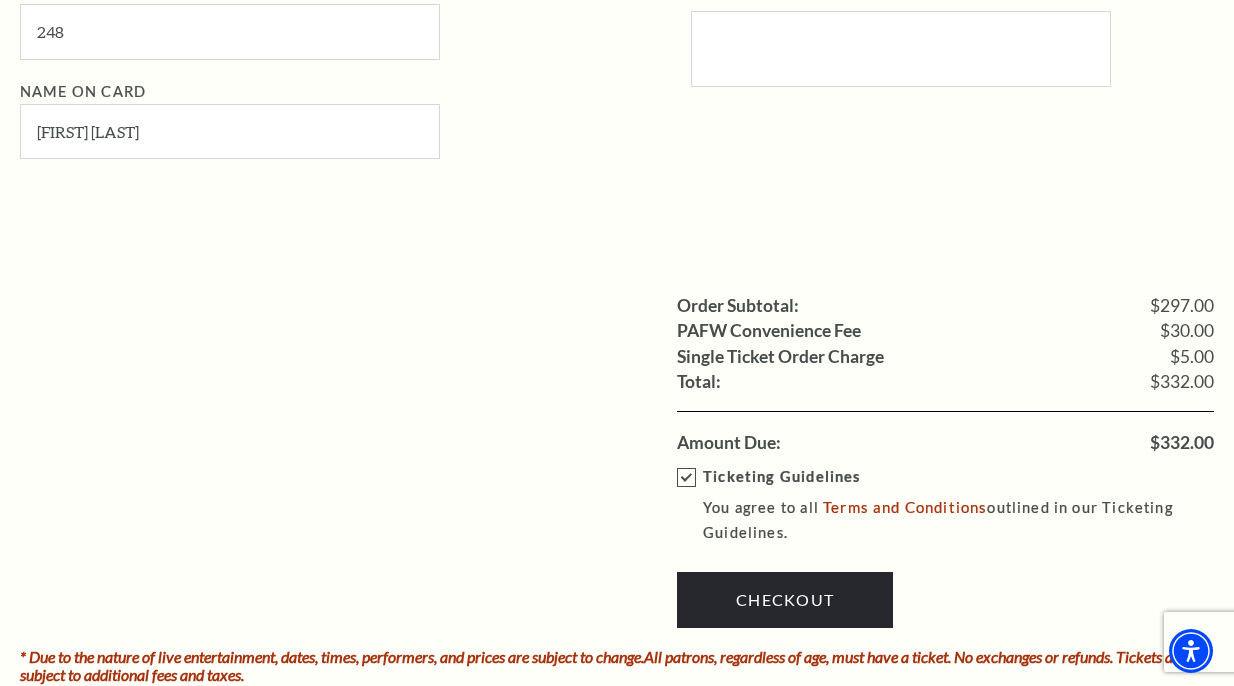 scroll, scrollTop: 1800, scrollLeft: 0, axis: vertical 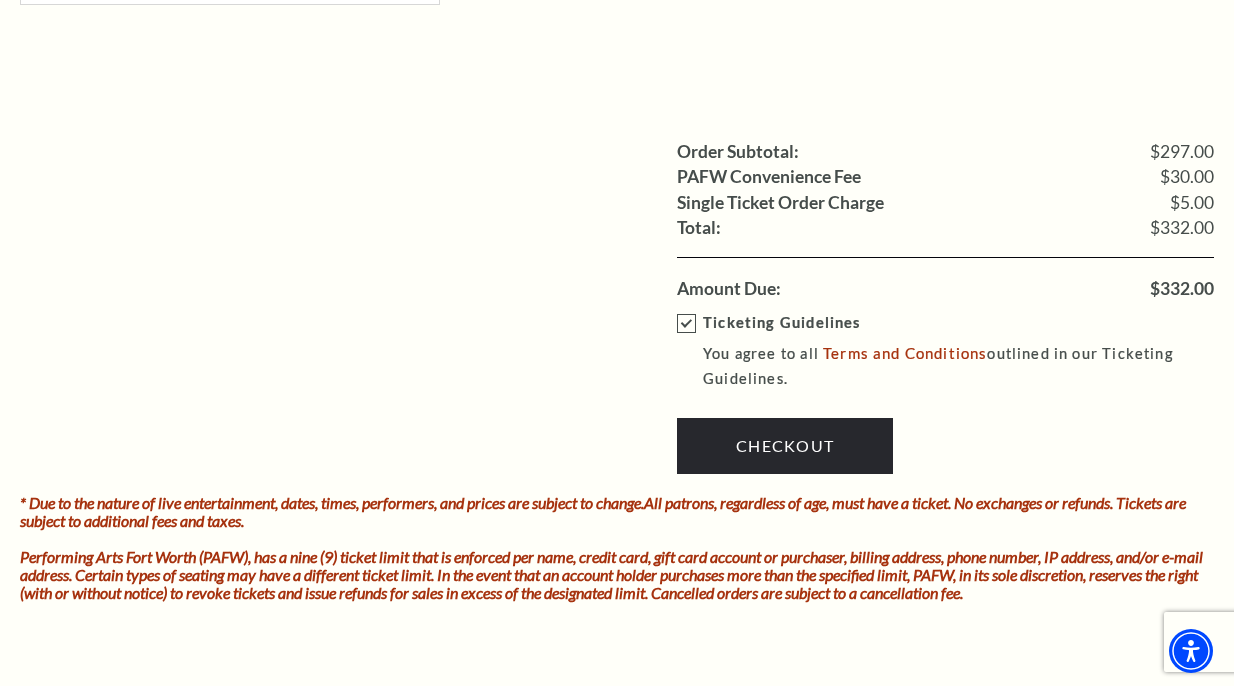 click on "Order Subtotal:
$297.00
PAFW Convenience Fee
$30.00
Single Ticket Order Charge
$5.00
Shipping:
Total:
$332.00
Amount Due:
$332.00" at bounding box center [617, 220] 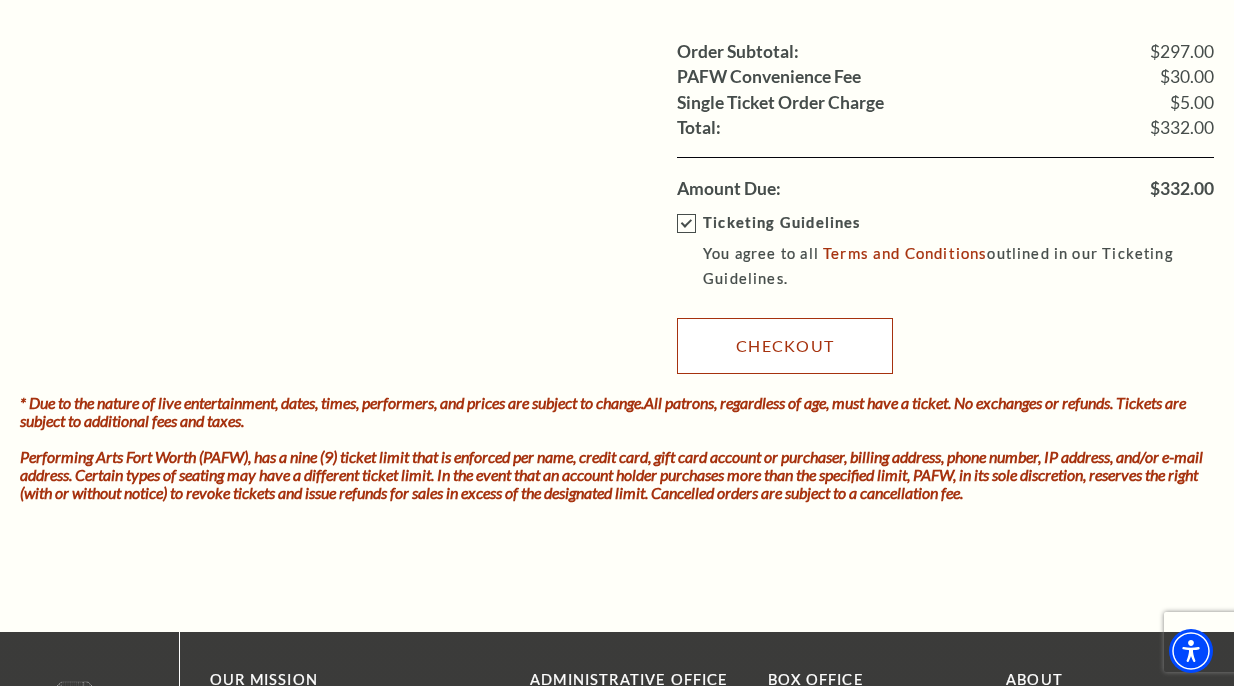 click on "Checkout" at bounding box center [785, 346] 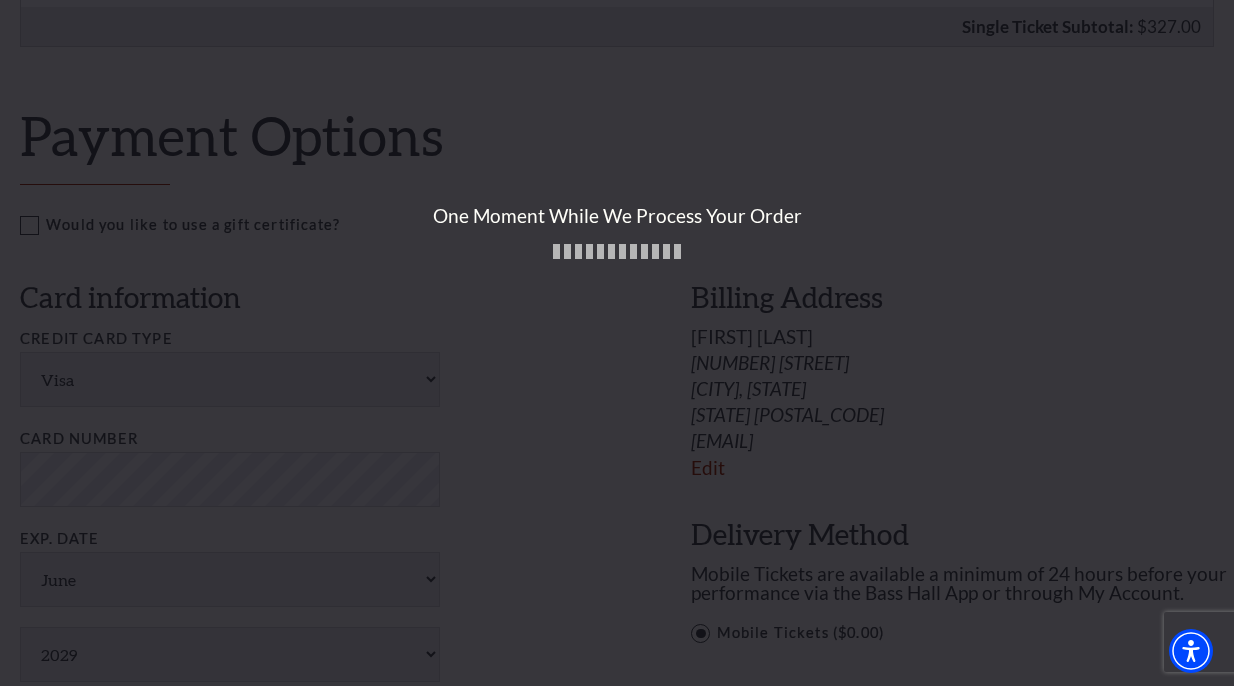 scroll, scrollTop: 900, scrollLeft: 0, axis: vertical 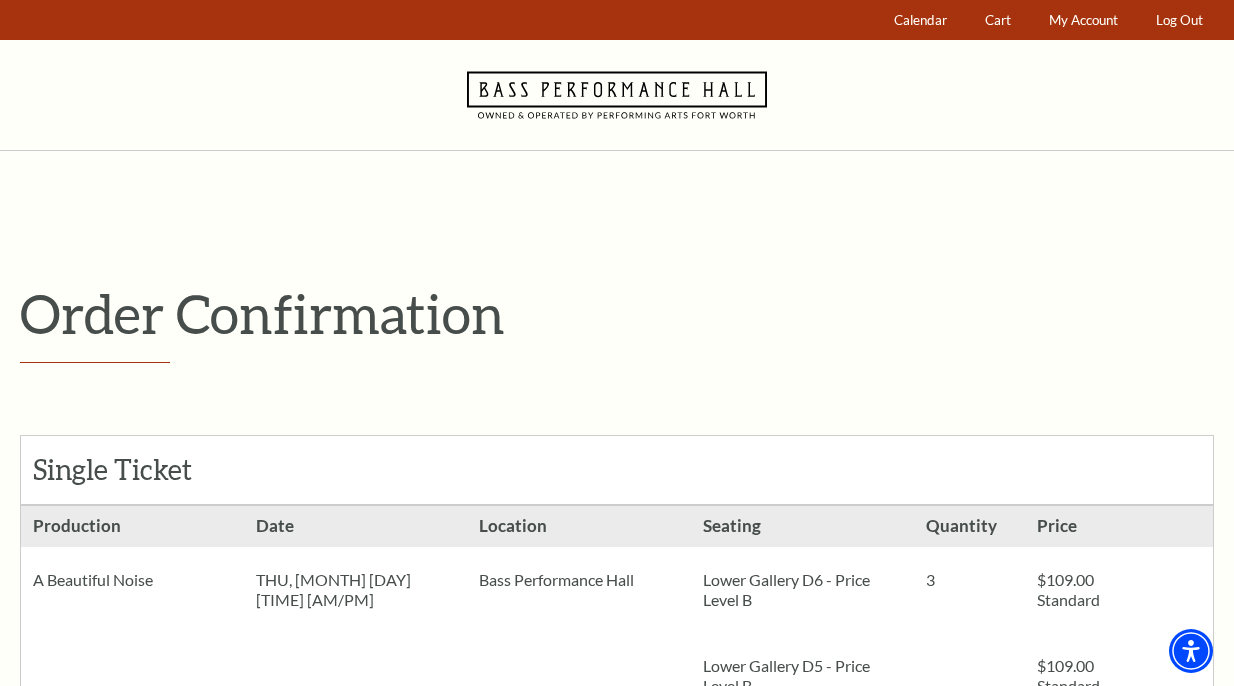click on "Order Confirmation
Single Ticket
Production
Lower Gallery D6 - Price Level B  3" at bounding box center [617, 728] 